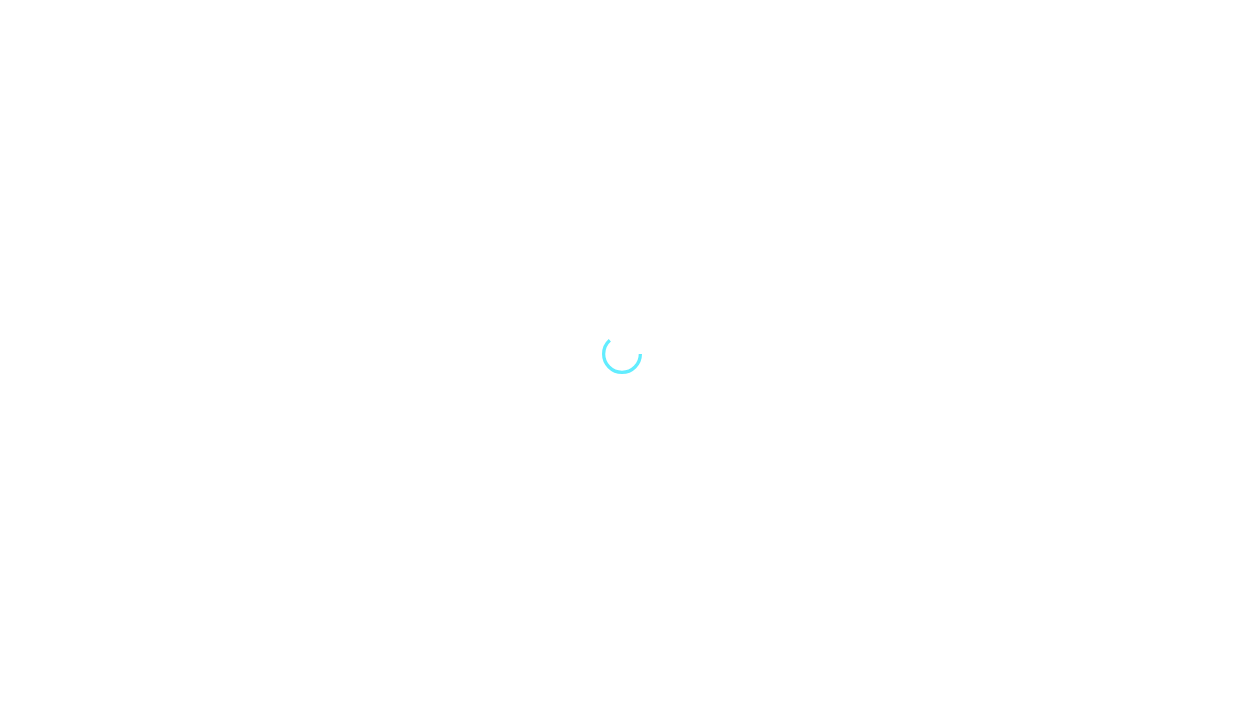 scroll, scrollTop: 0, scrollLeft: 0, axis: both 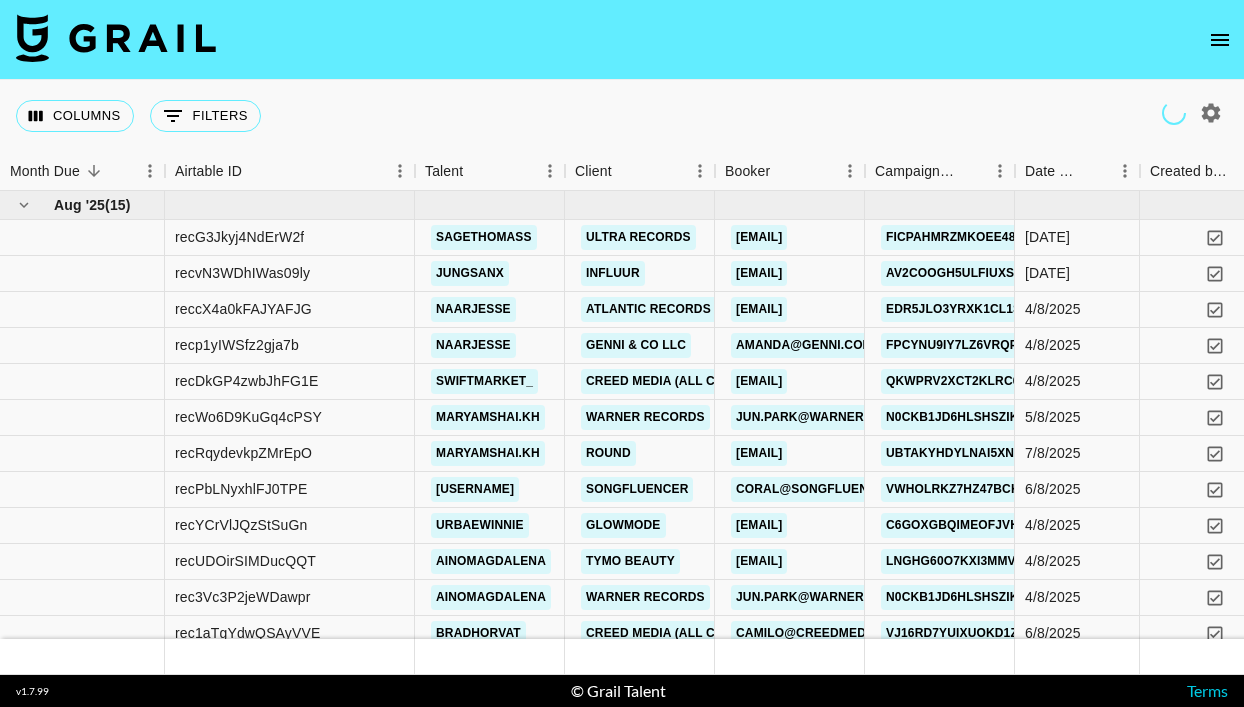 click 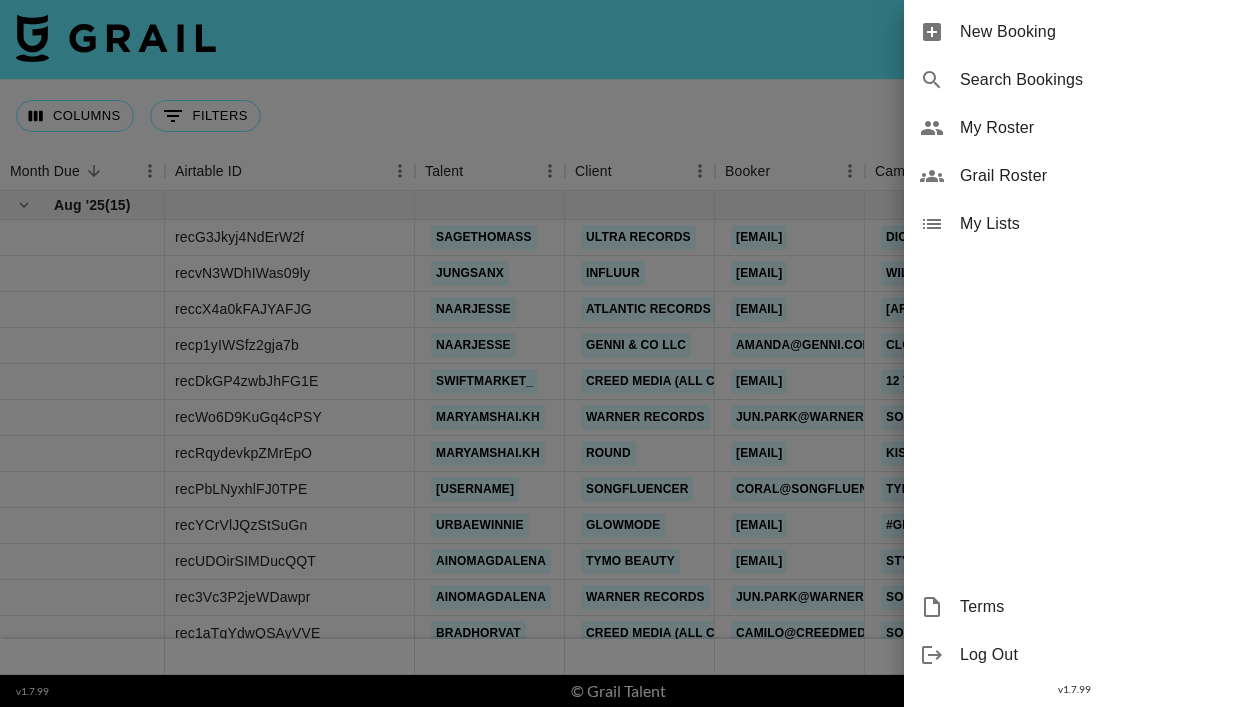 click on "New Booking" at bounding box center [1074, 32] 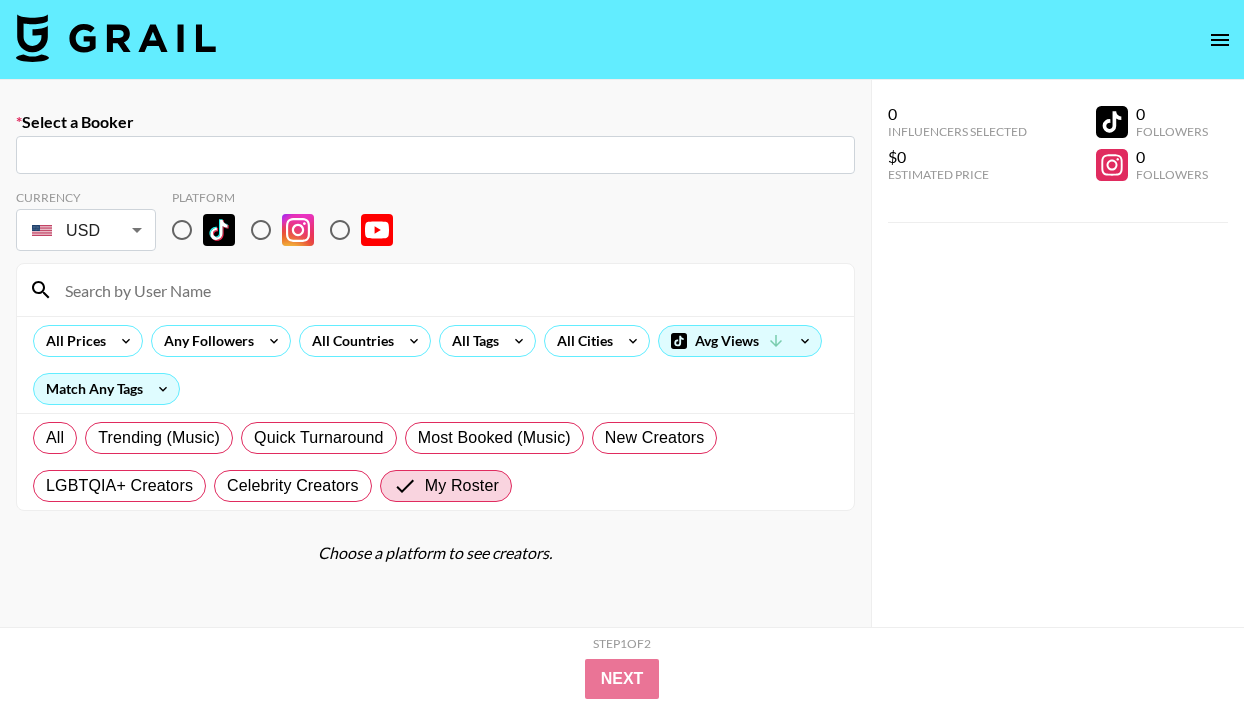 click at bounding box center (435, 155) 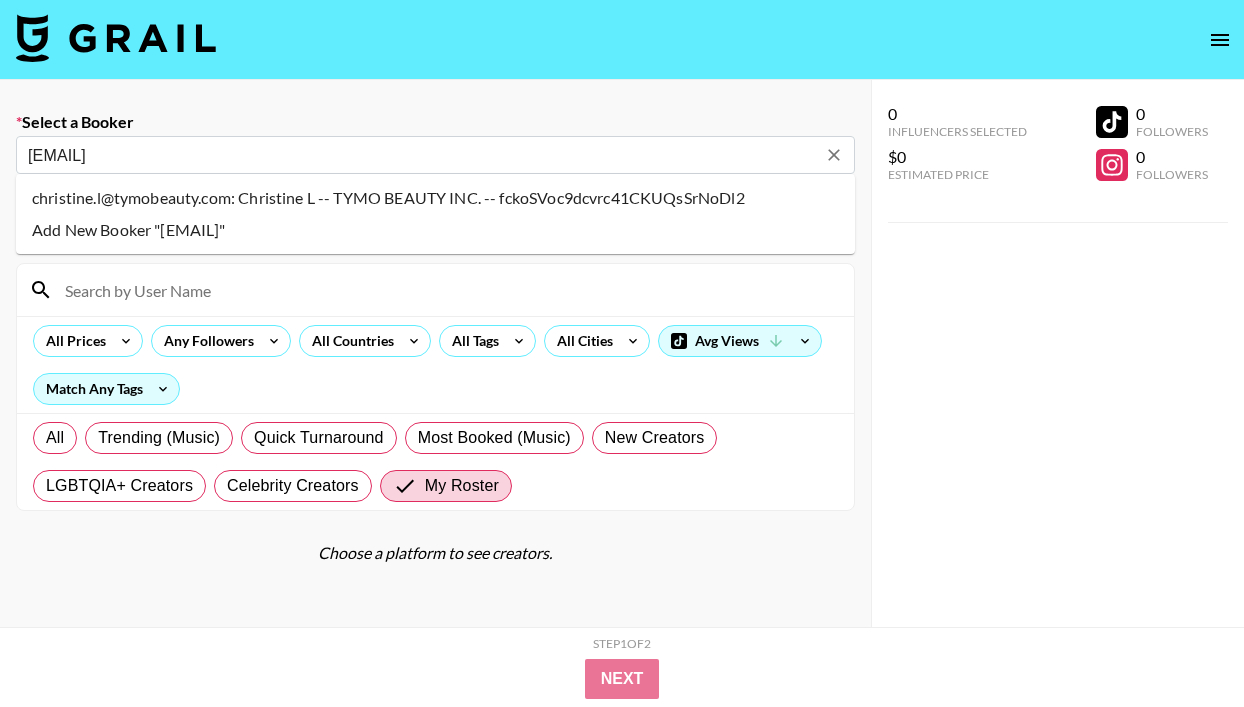 click on "[EMAIL]" at bounding box center (422, 155) 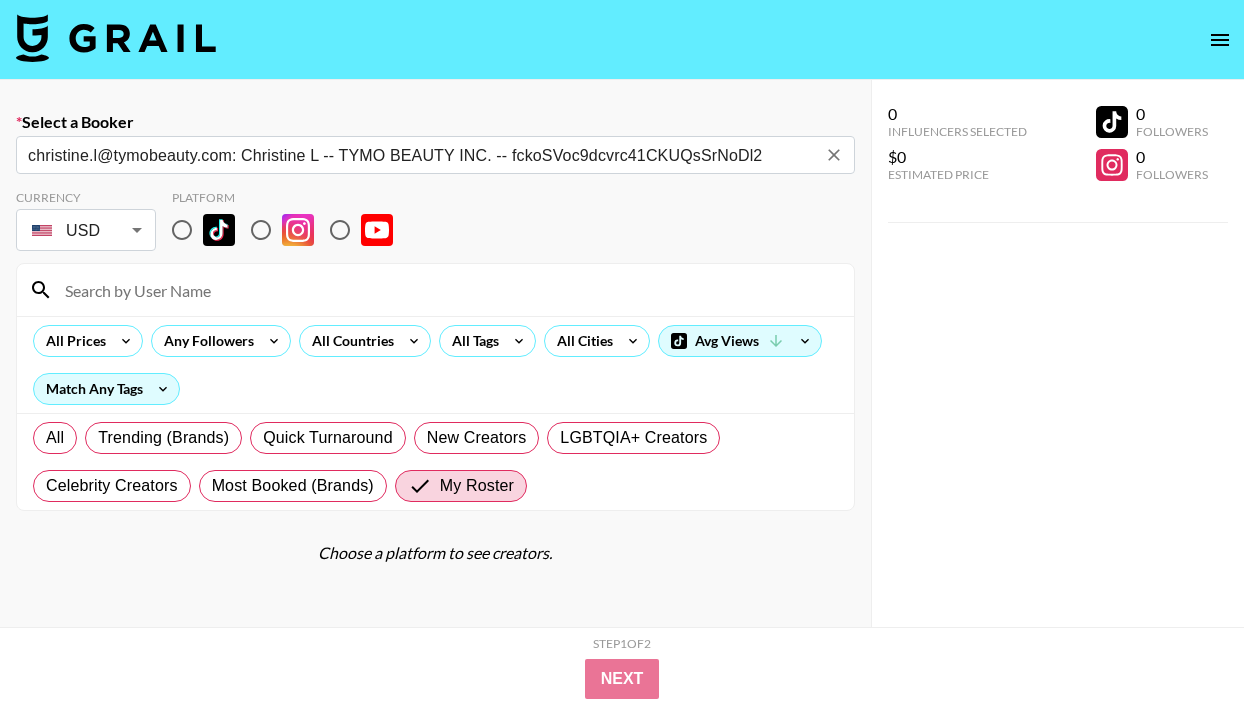 type on "christine.l@tymobeauty.com: Christine L -- TYMO BEAUTY INC. -- fckoSVoc9dcvrc41CKUQsSrNoDl2" 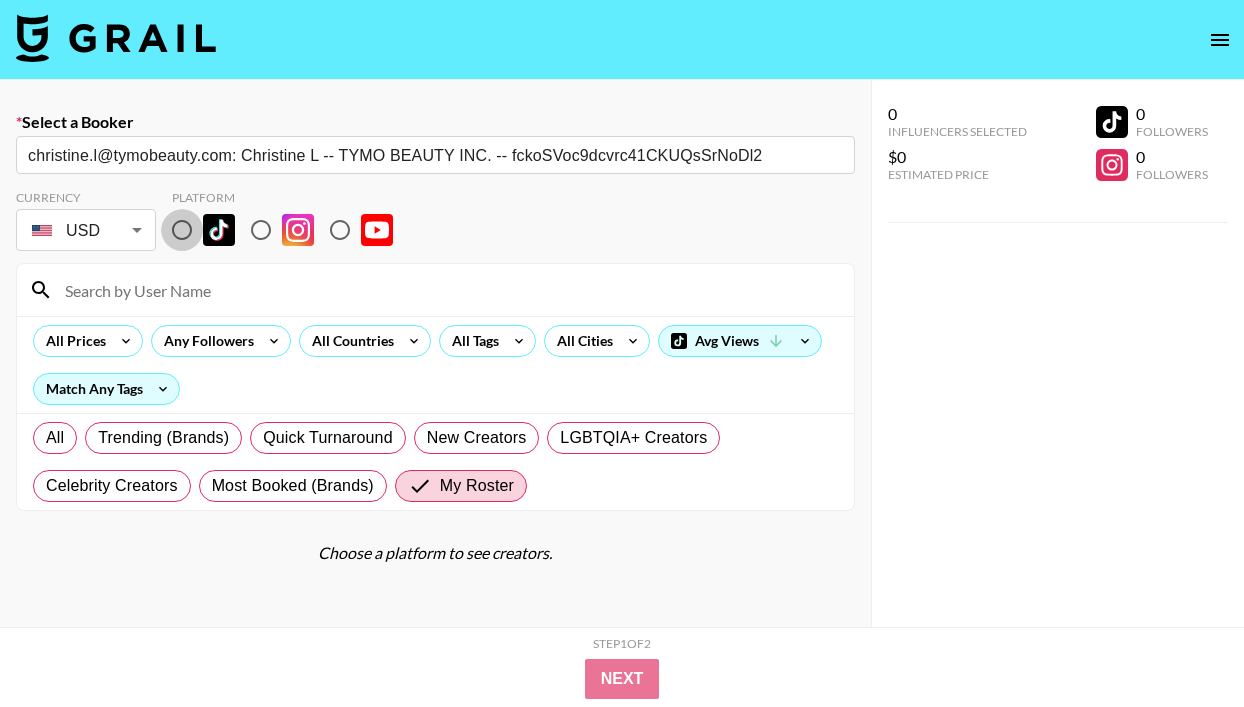 click at bounding box center (182, 230) 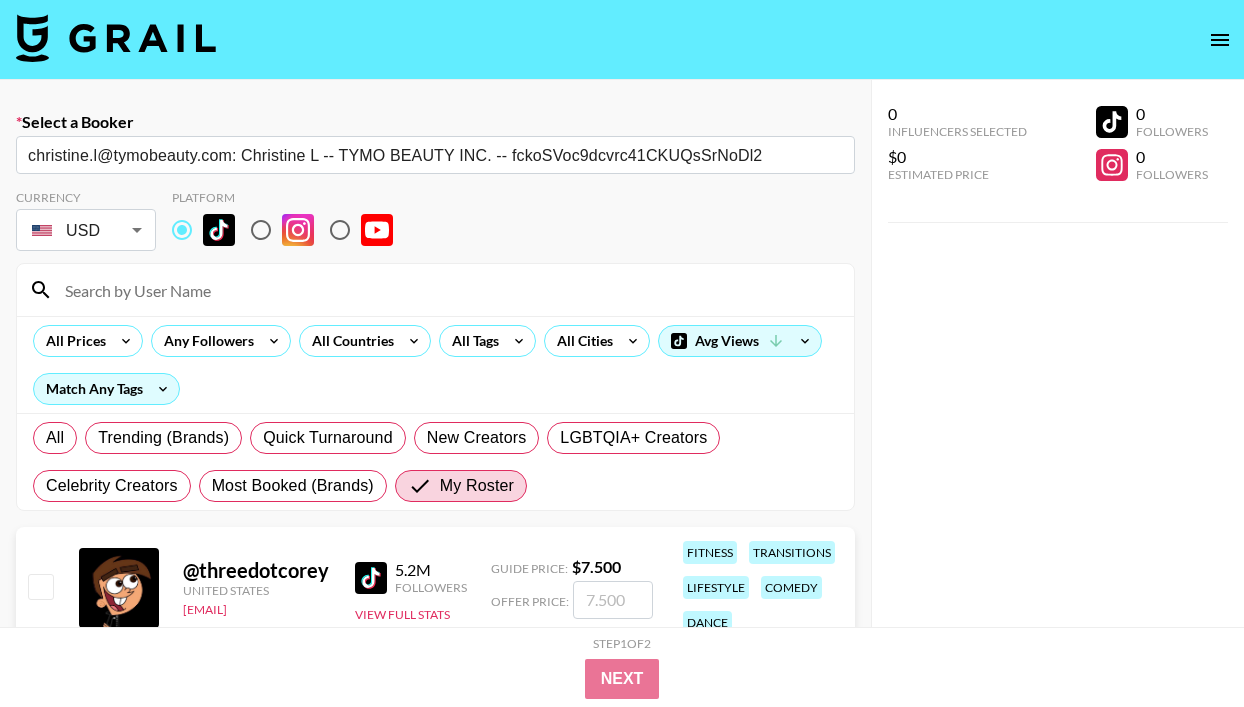 click at bounding box center (447, 290) 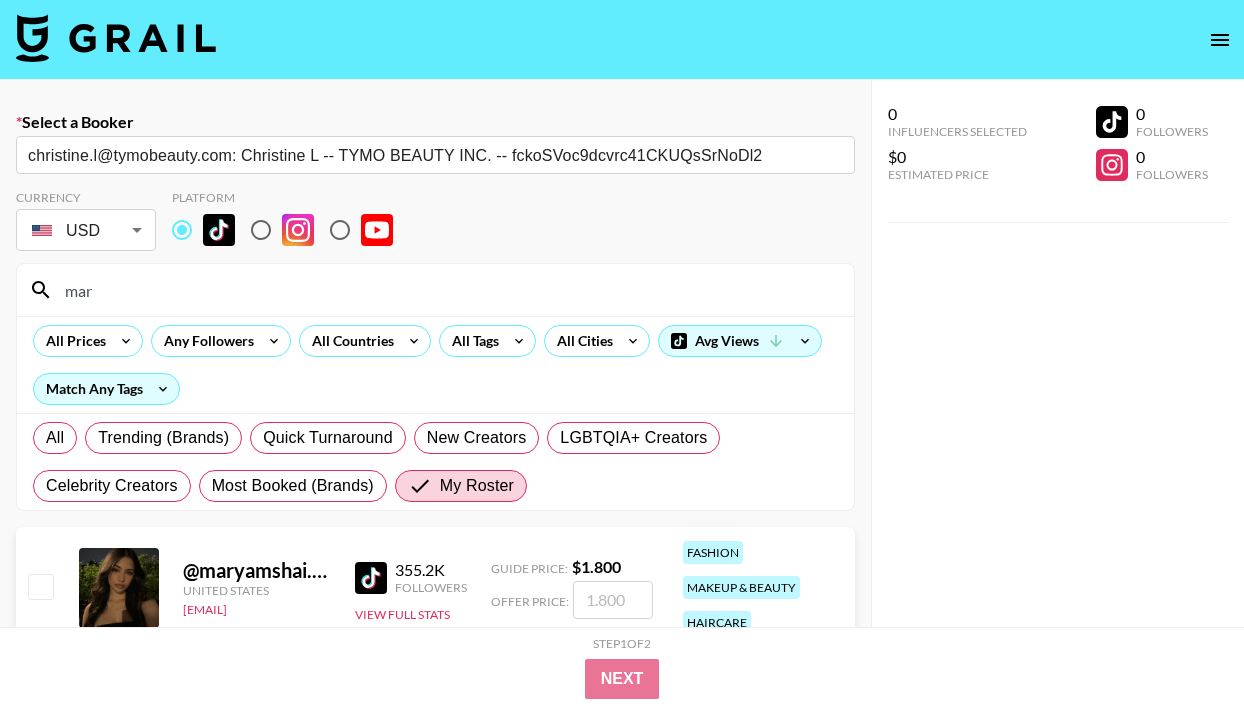 type on "mar" 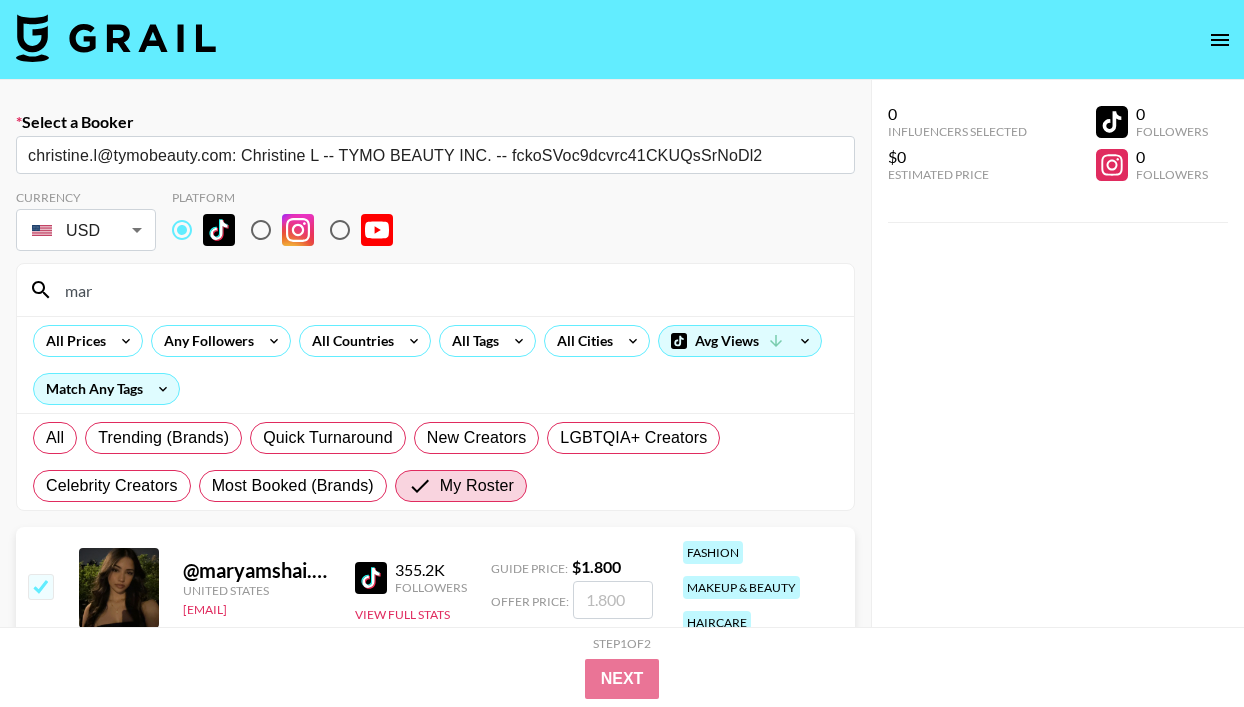 checkbox on "true" 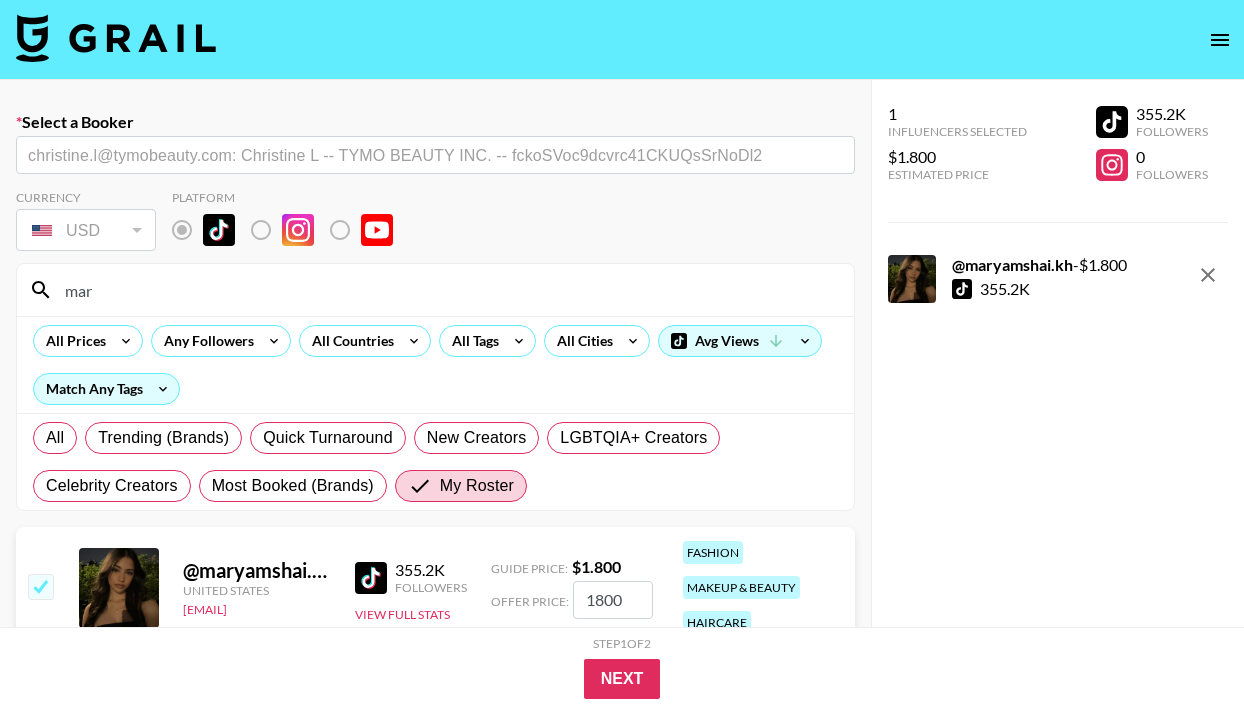 drag, startPoint x: 604, startPoint y: 601, endPoint x: 547, endPoint y: 601, distance: 57 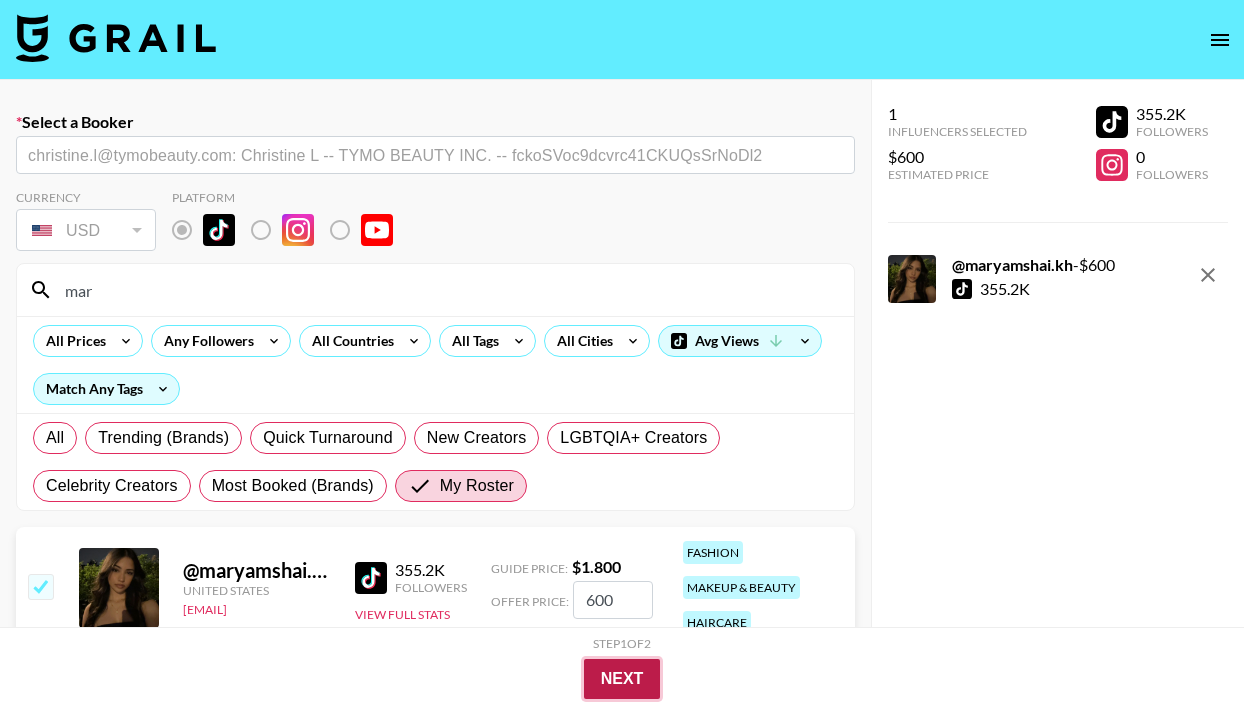 click on "Next" at bounding box center (622, 679) 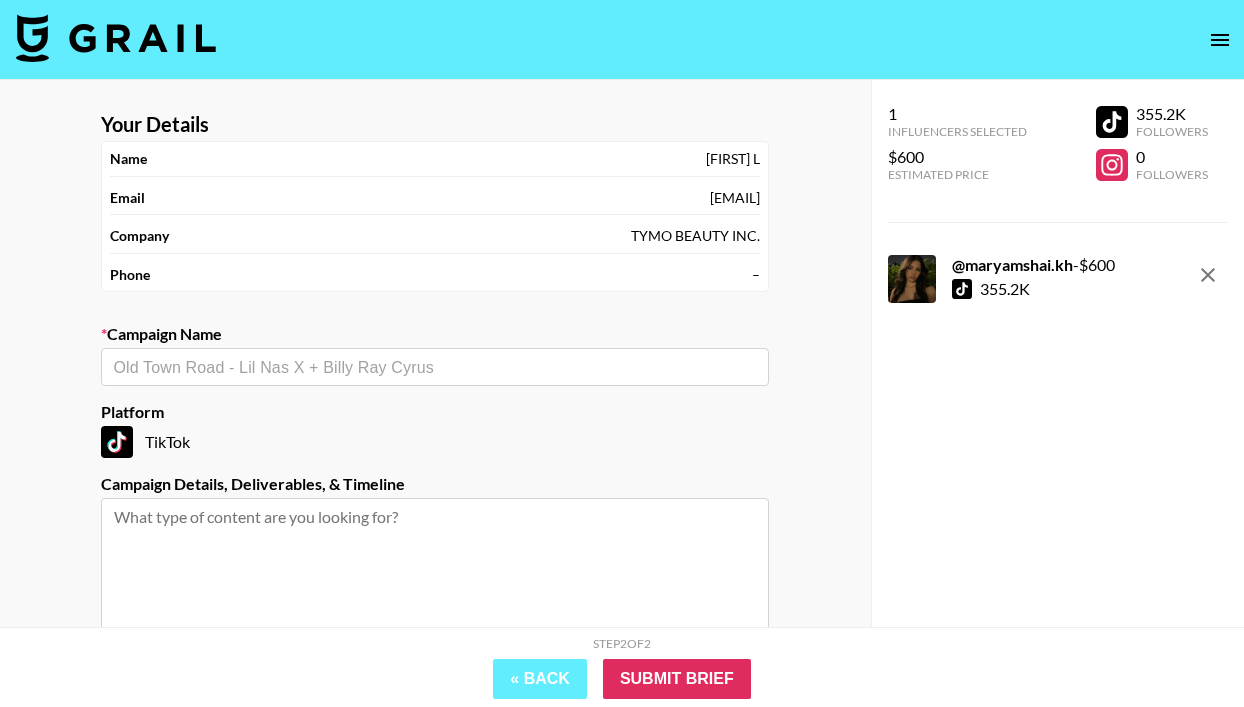 click on "​" at bounding box center (435, 367) 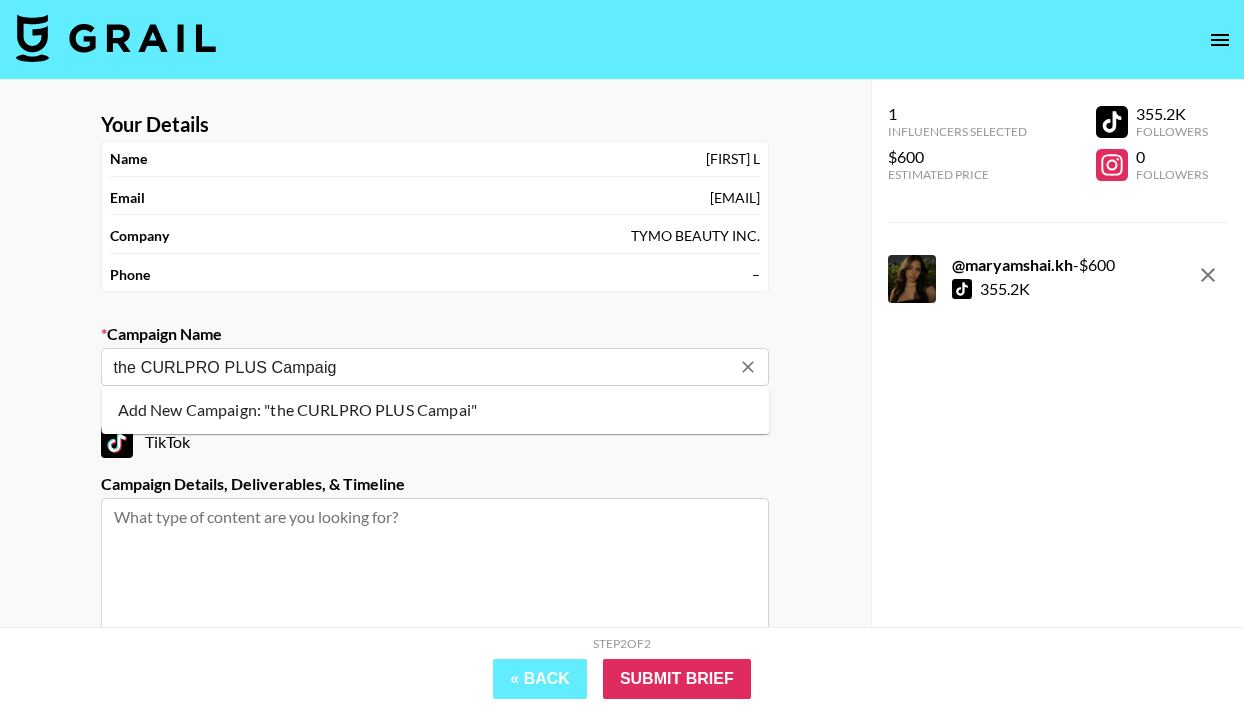 type on "the CURLPRO PLUS Campaign" 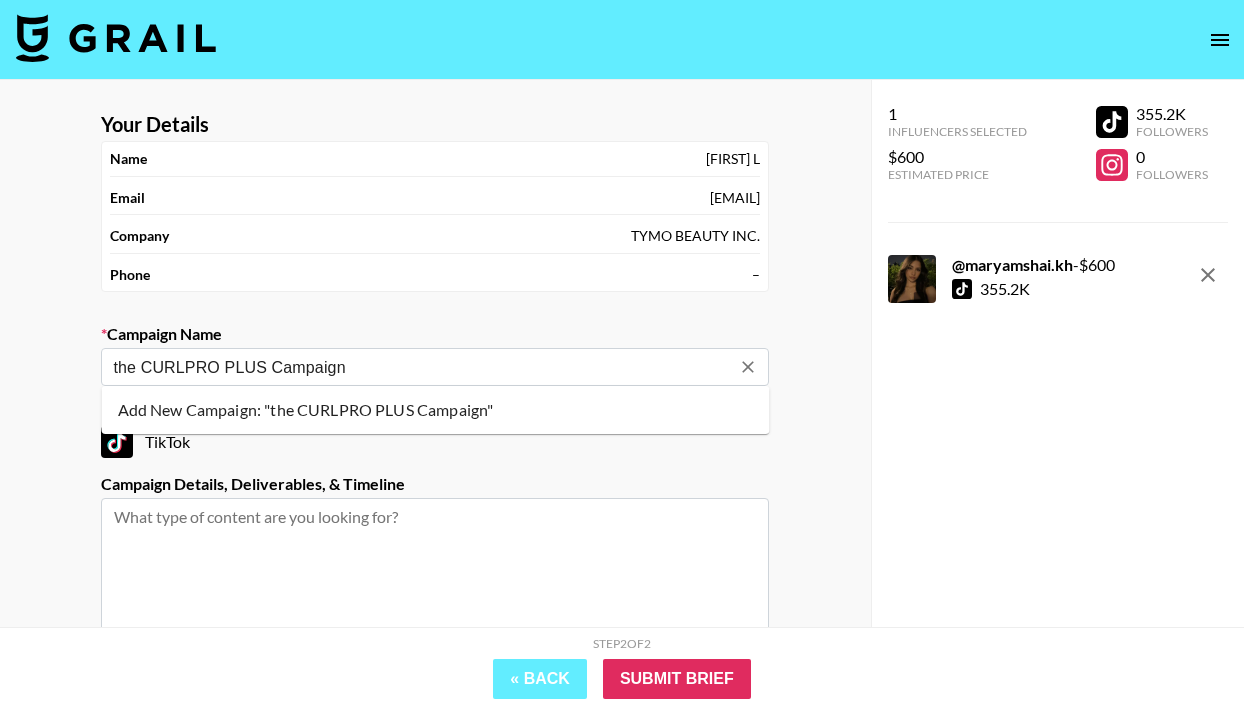 click on "the CURLPRO PLUS Campaign" at bounding box center [421, 367] 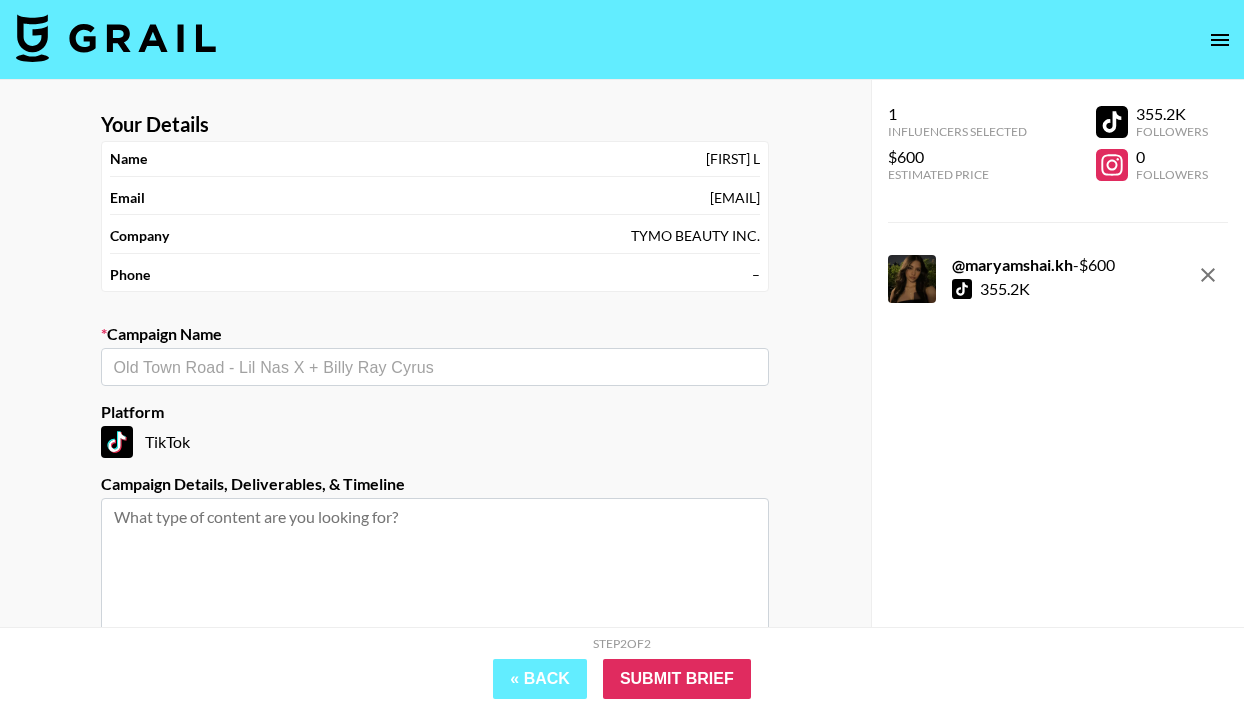 paste on "the CURLPRO PLUS" 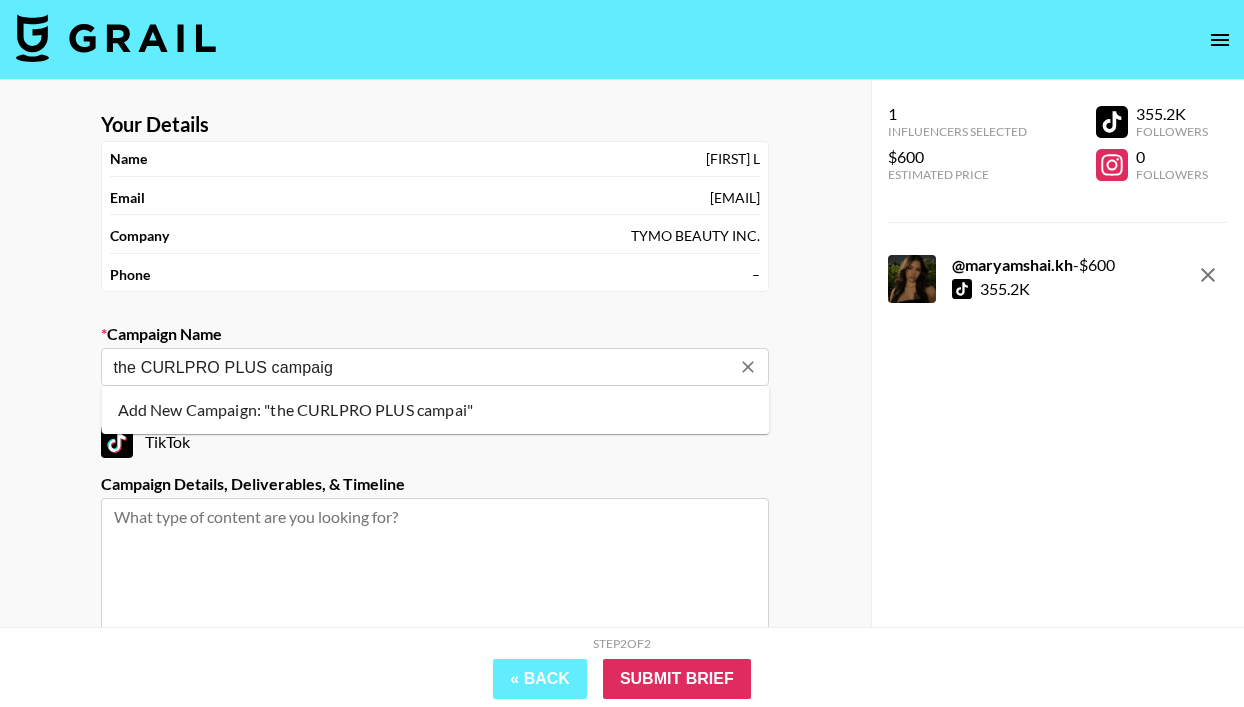 type on "the CURLPRO PLUS campaign" 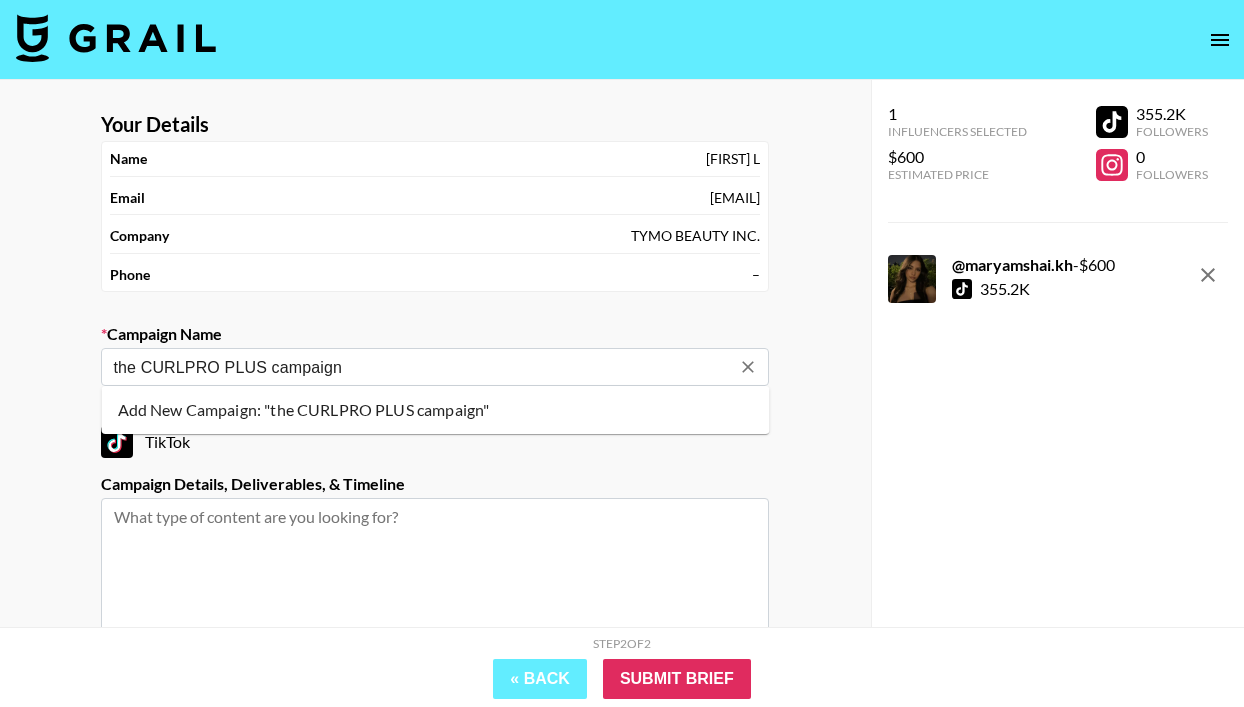 click on "Add New Campaign: "the CURLPRO PLUS campaign"" at bounding box center [436, 410] 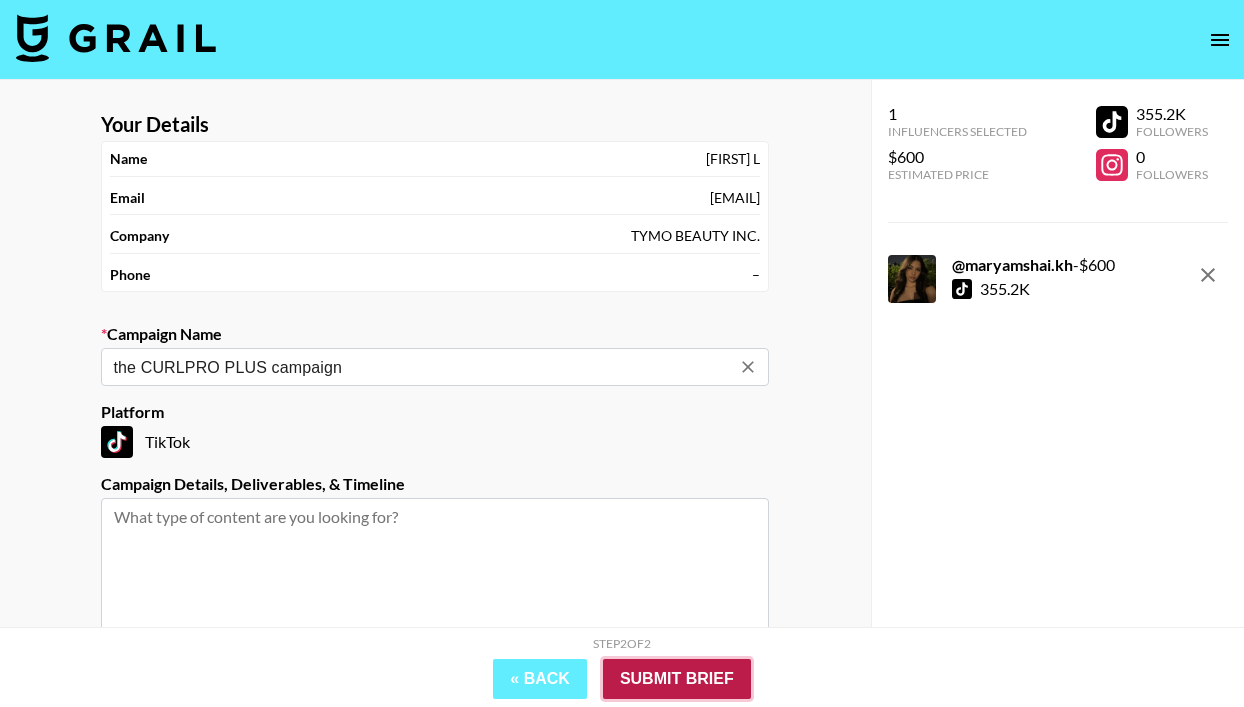 click on "Submit Brief" at bounding box center (677, 679) 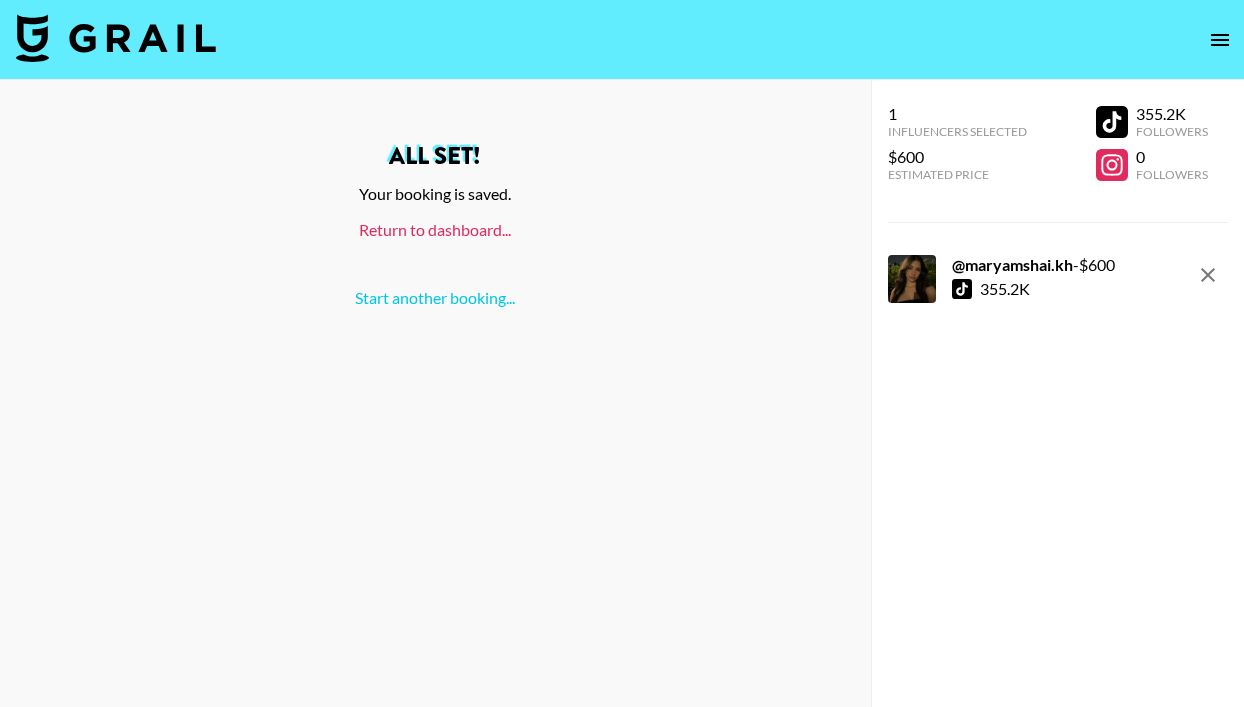 click on "Return to dashboard..." at bounding box center (435, 229) 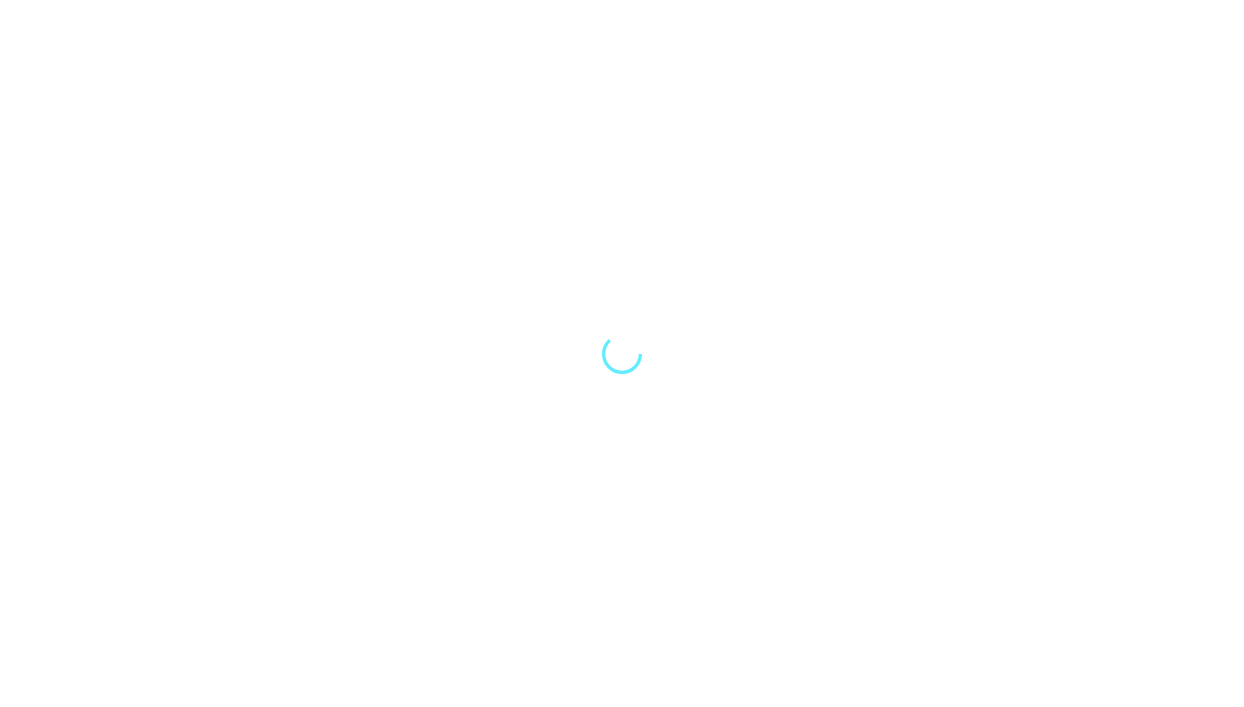 scroll, scrollTop: 0, scrollLeft: 0, axis: both 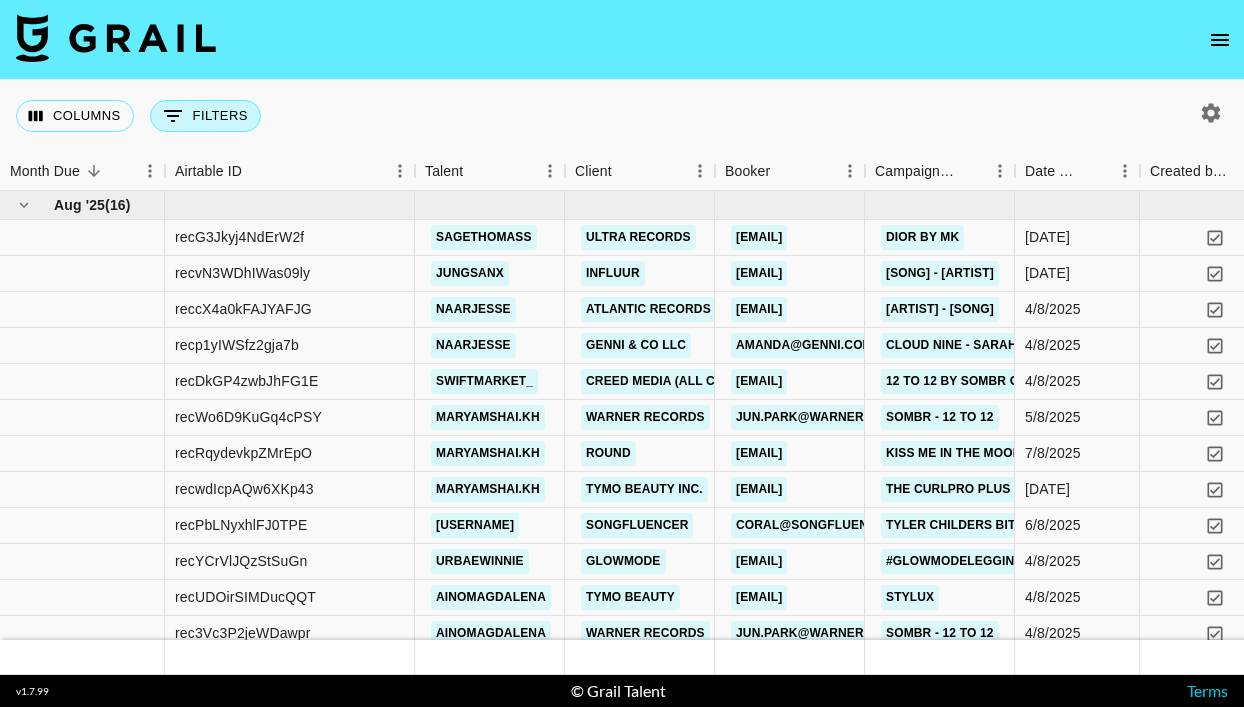 click on "0 Filters" at bounding box center (205, 116) 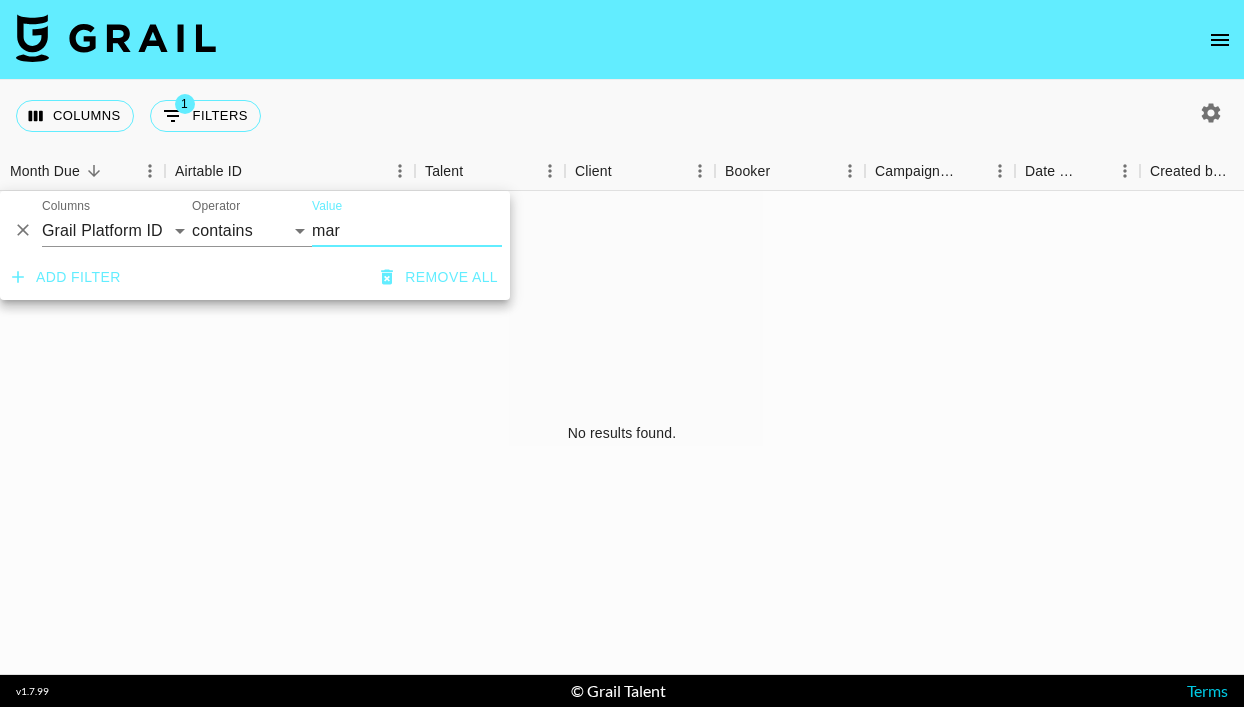 type on "mar" 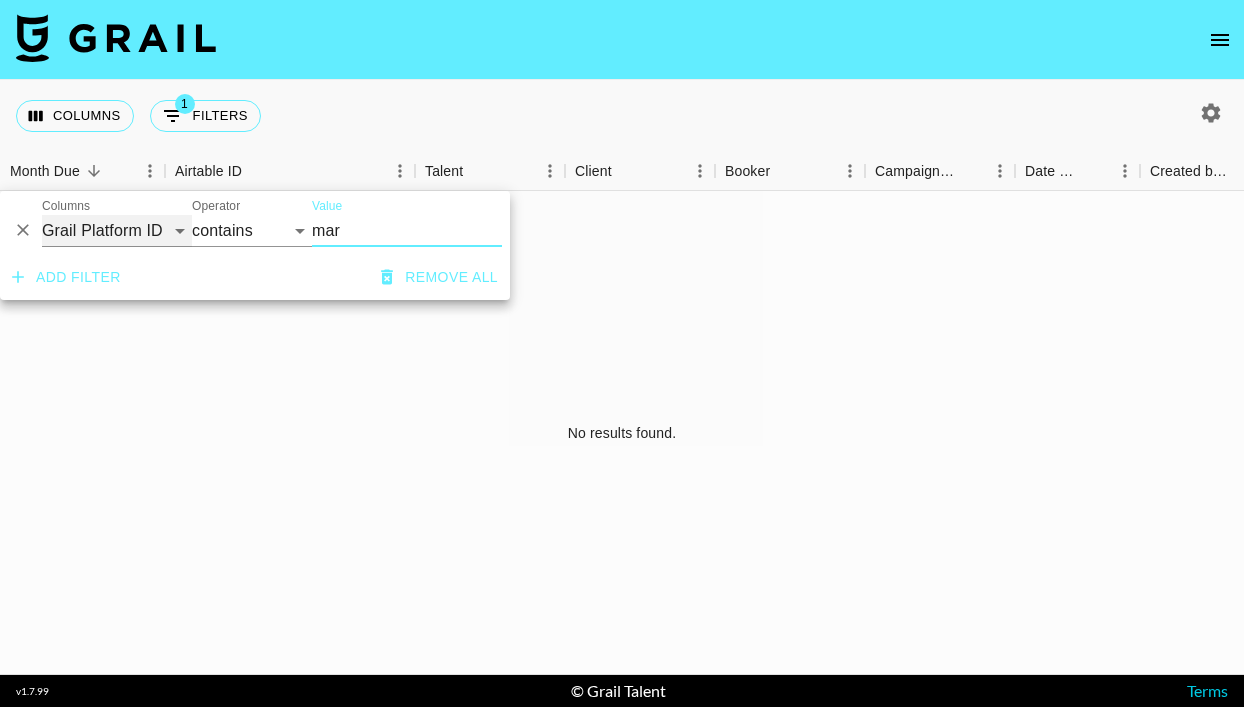 click on "Grail Platform ID Airtable ID Talent Manager Client Booker Campaign (Type) Date Created Created by Grail Team Month Due Currency Booking Price Creator Commmission Override External Commission Expenses: Remove Commission? Commission Status Video Link Boost Code Special Booking Type PO Number Invoice Notes Uniport Contact Email Contract File Payment Sent Payment Sent Date Invoice Link" at bounding box center (117, 231) 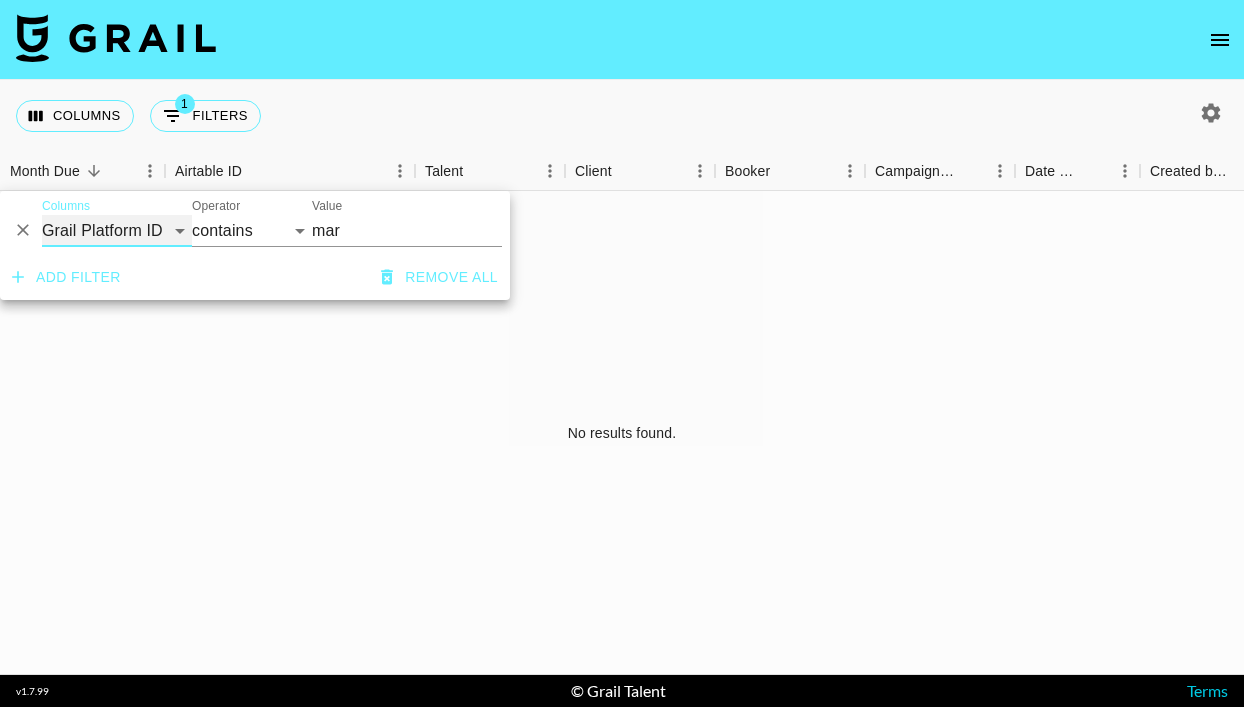 select on "clientId" 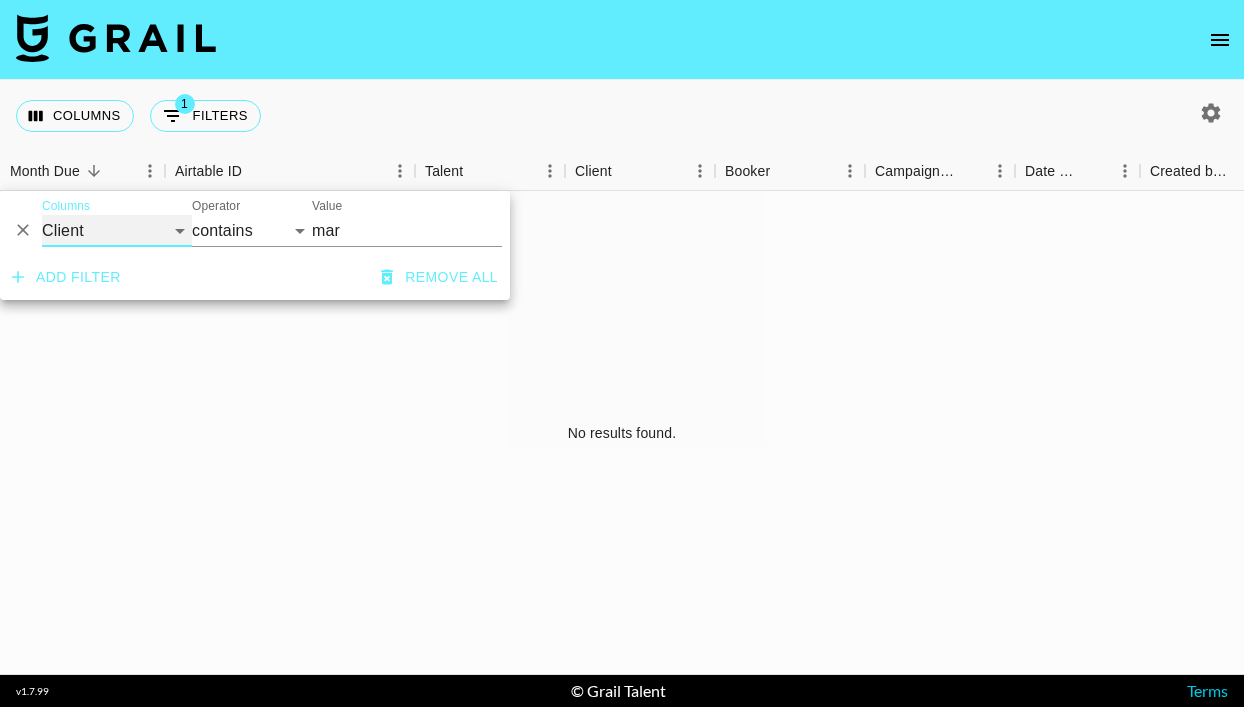 select on "is" 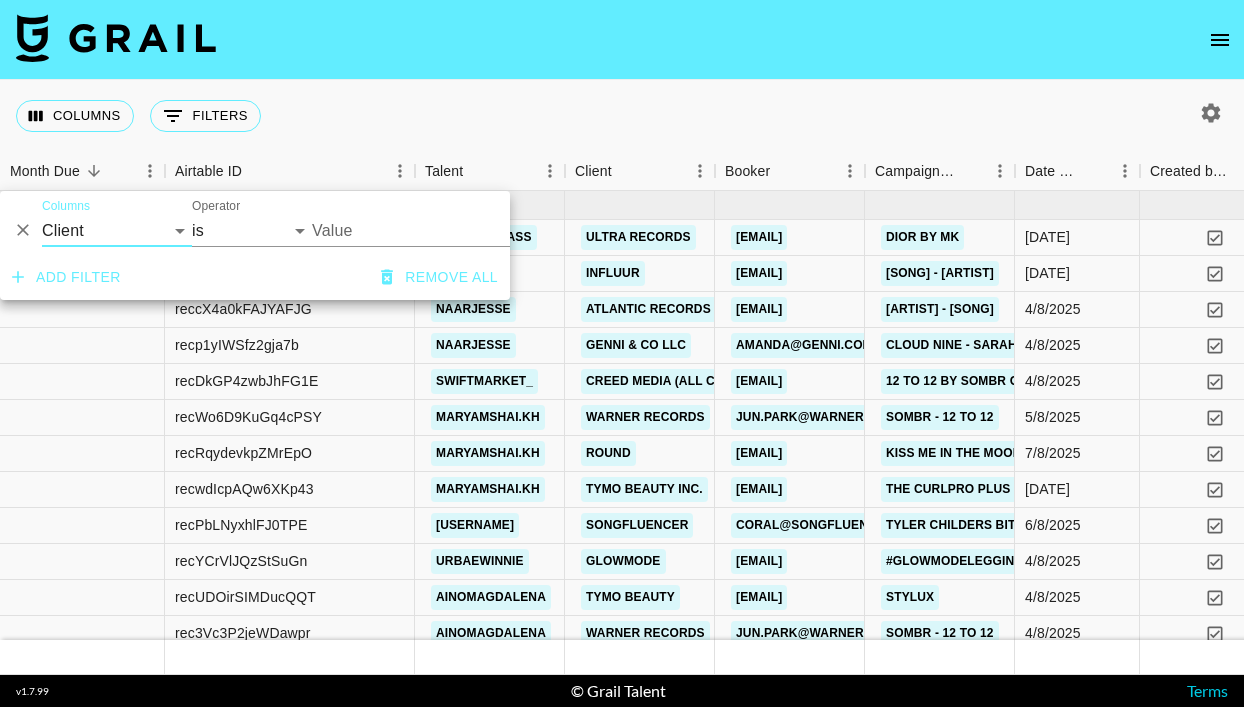 click on "Value" at bounding box center (447, 230) 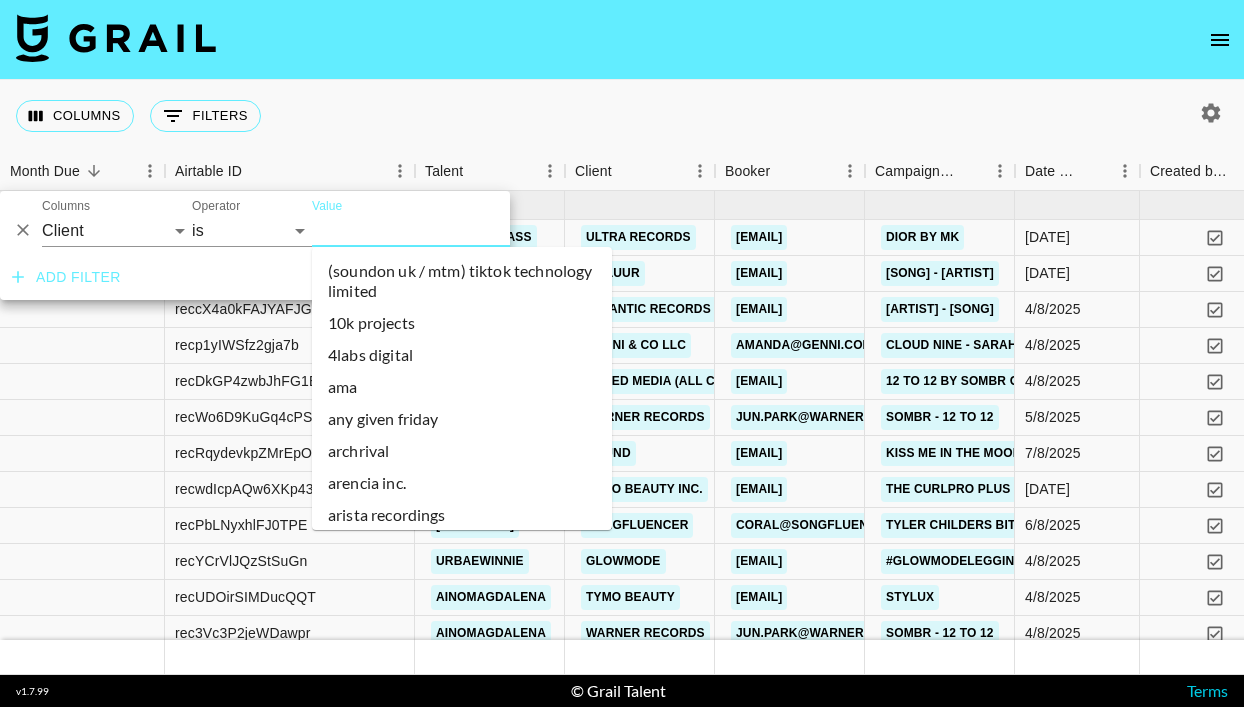 type on "," 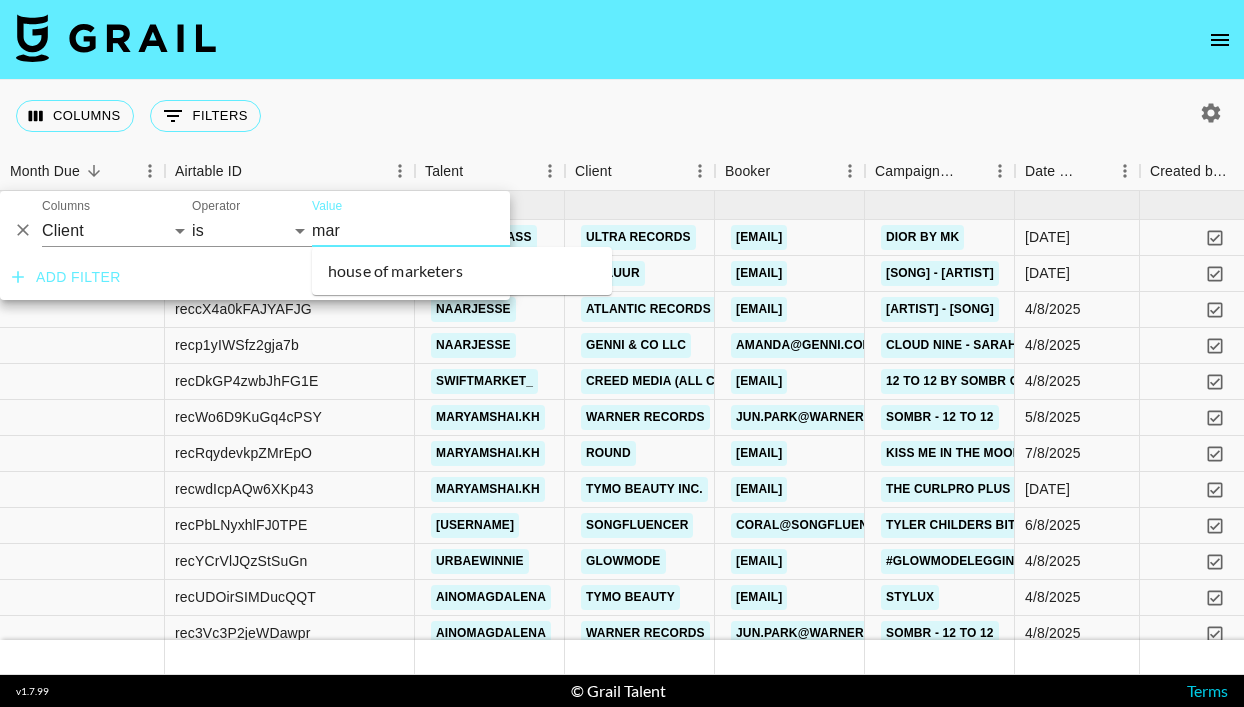 type on "mar" 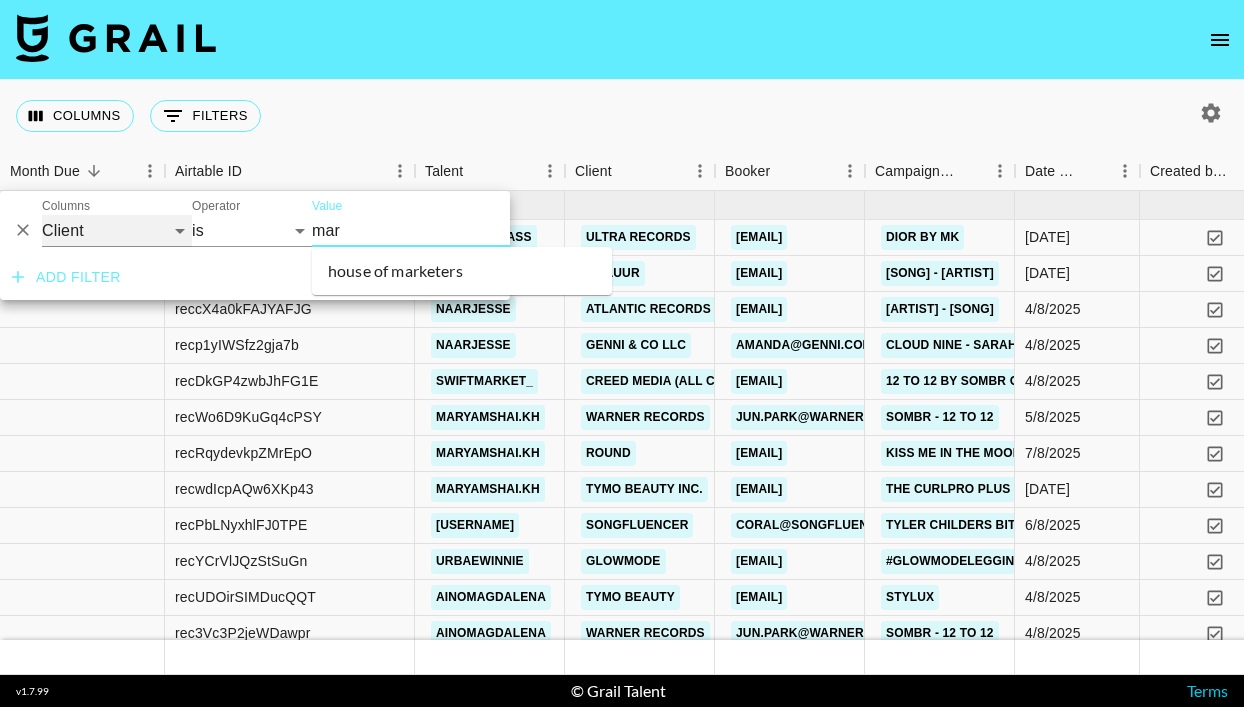 type 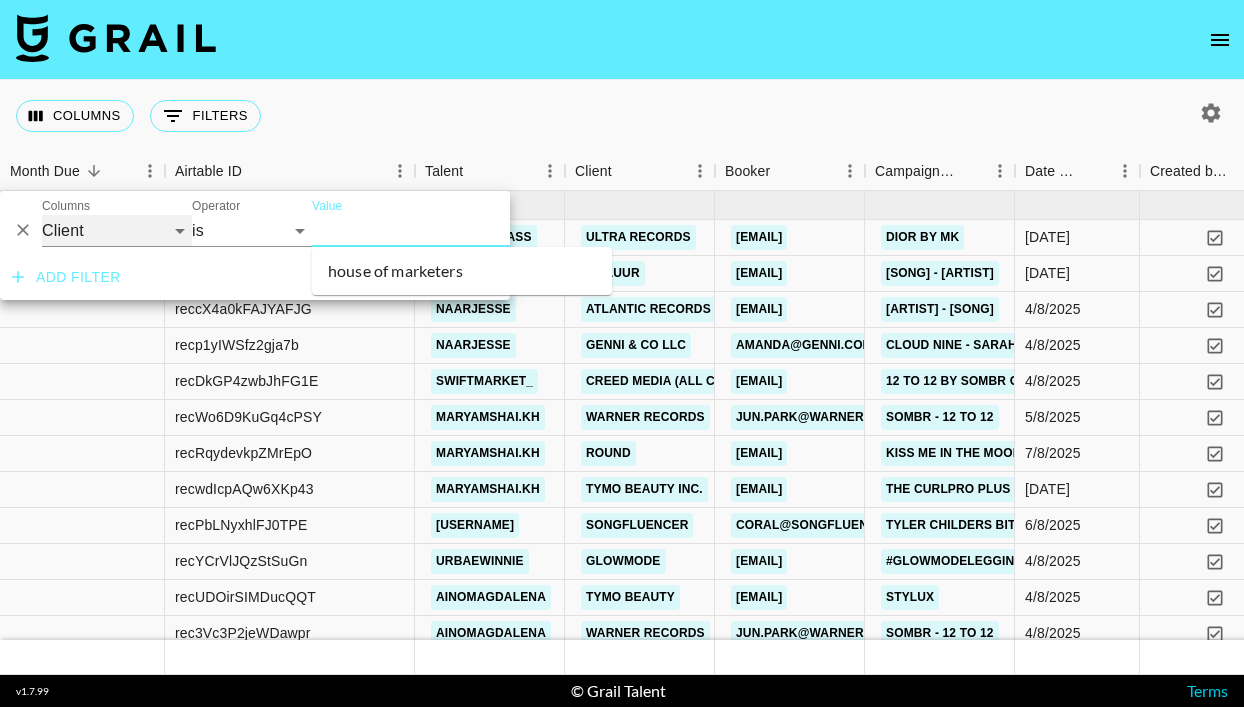 click on "Grail Platform ID Airtable ID Talent Manager Client Booker Campaign (Type) Date Created Created by Grail Team Month Due Currency Booking Price Creator Commmission Override External Commission Expenses: Remove Commission? Commission Status Video Link Boost Code Special Booking Type PO Number Invoice Notes Uniport Contact Email Contract File Payment Sent Payment Sent Date Invoice Link" at bounding box center [117, 231] 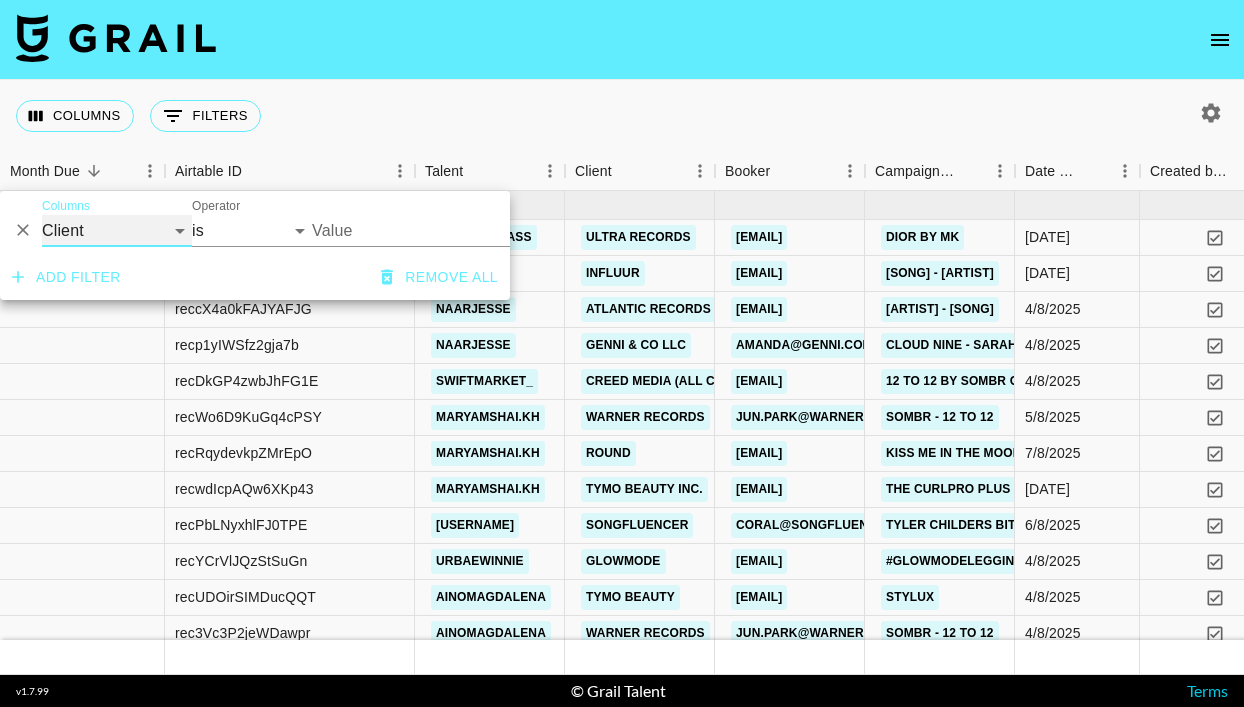 select on "talentName" 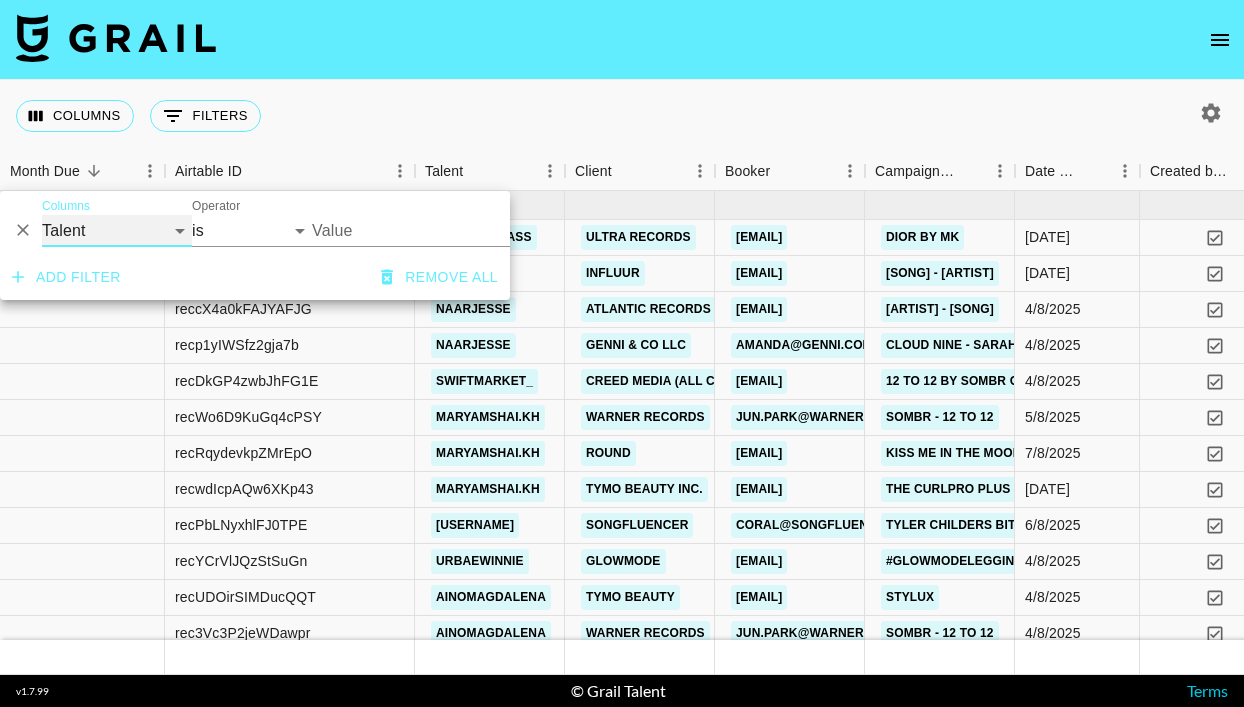 select on "contains" 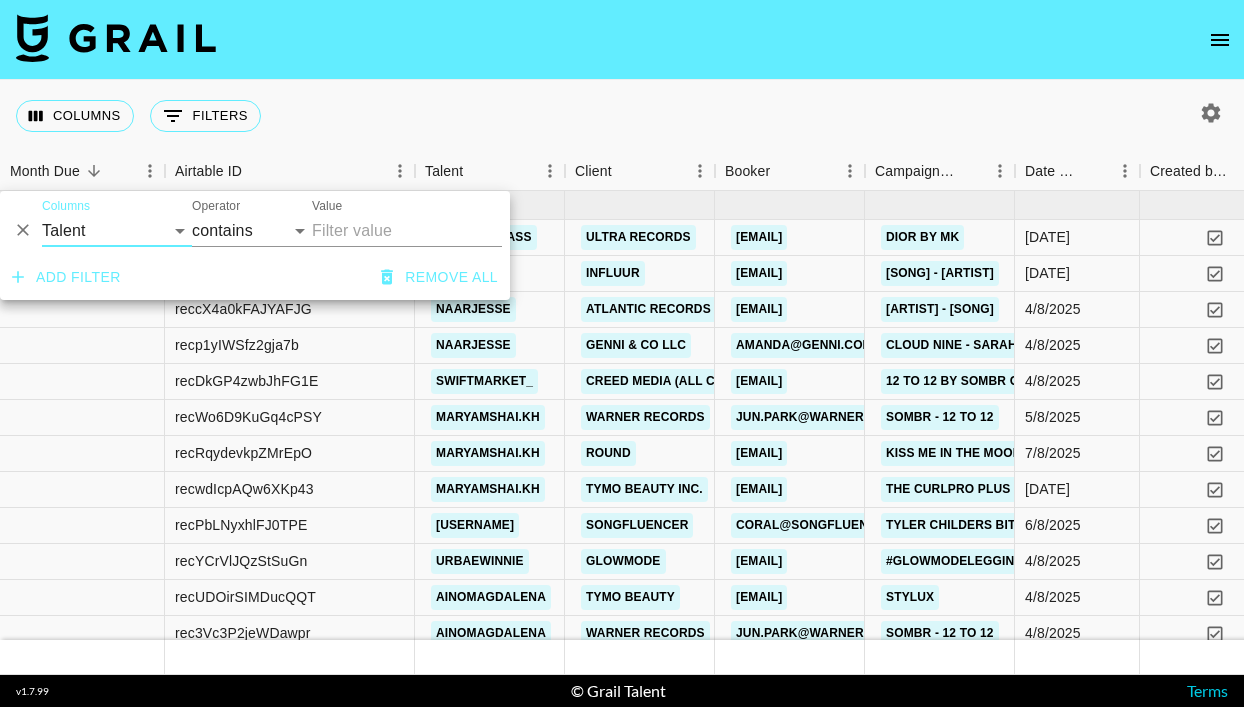 click on "Value" at bounding box center (407, 231) 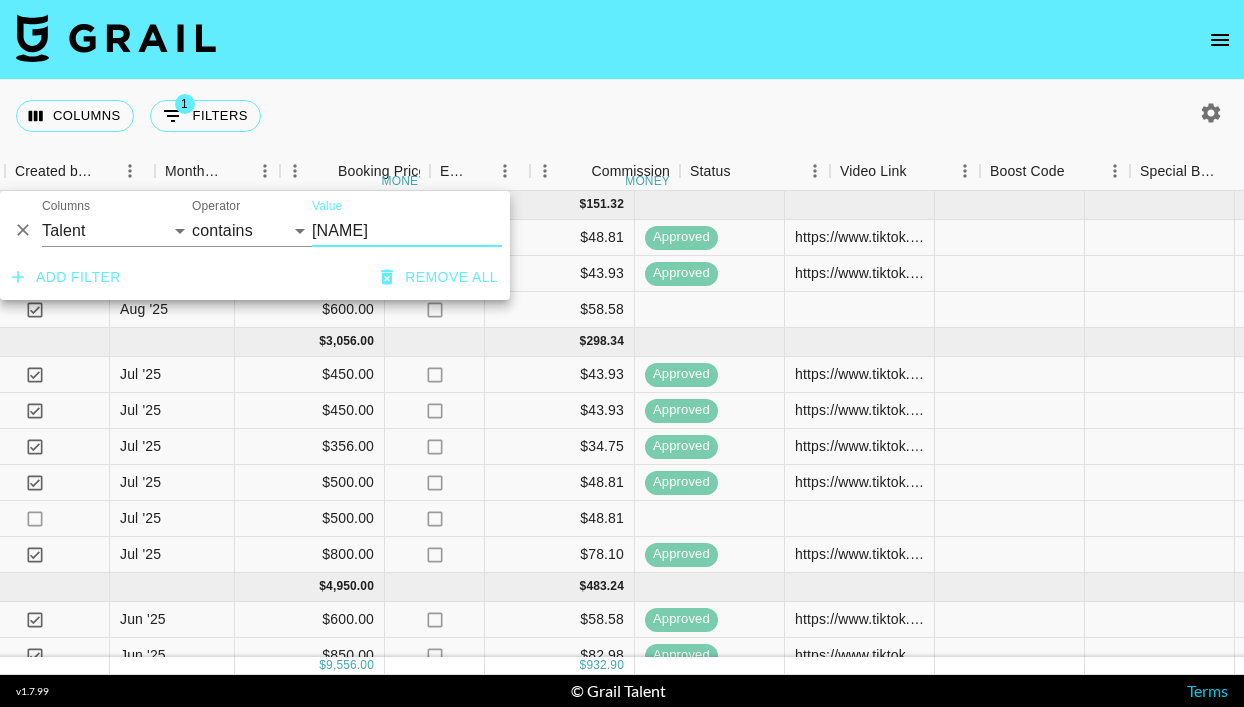 scroll, scrollTop: 0, scrollLeft: 1210, axis: horizontal 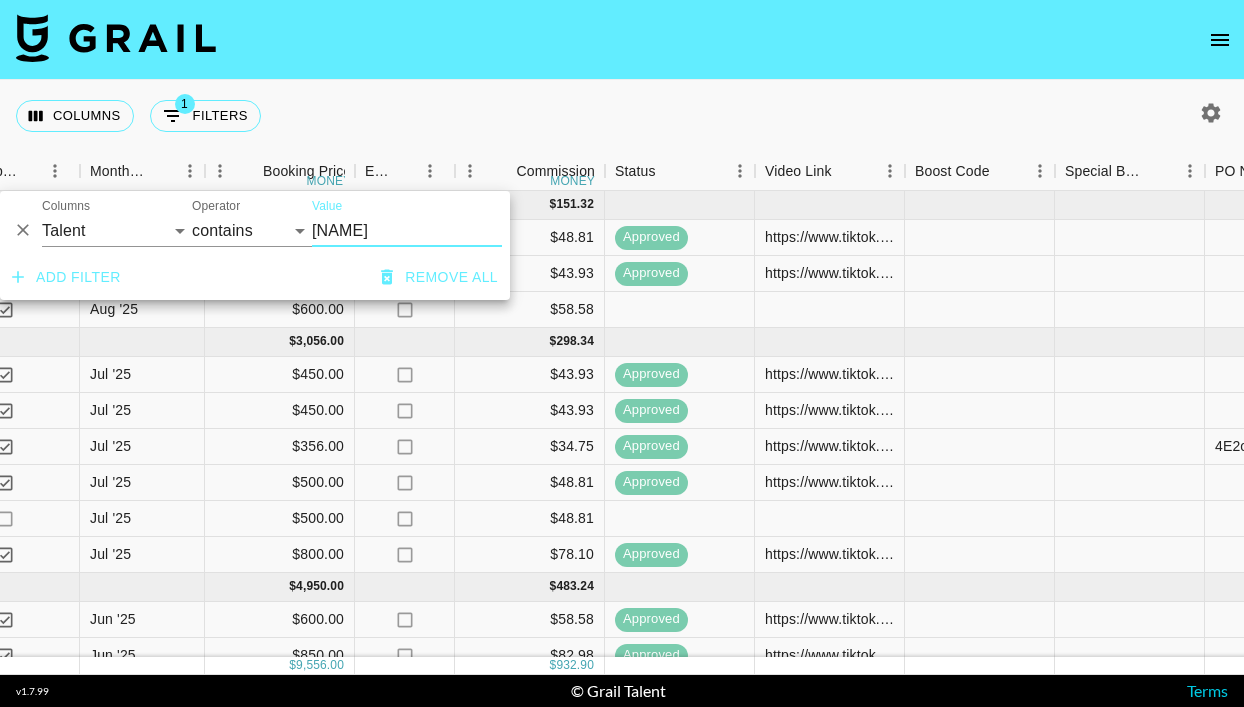 type on "[NAME]" 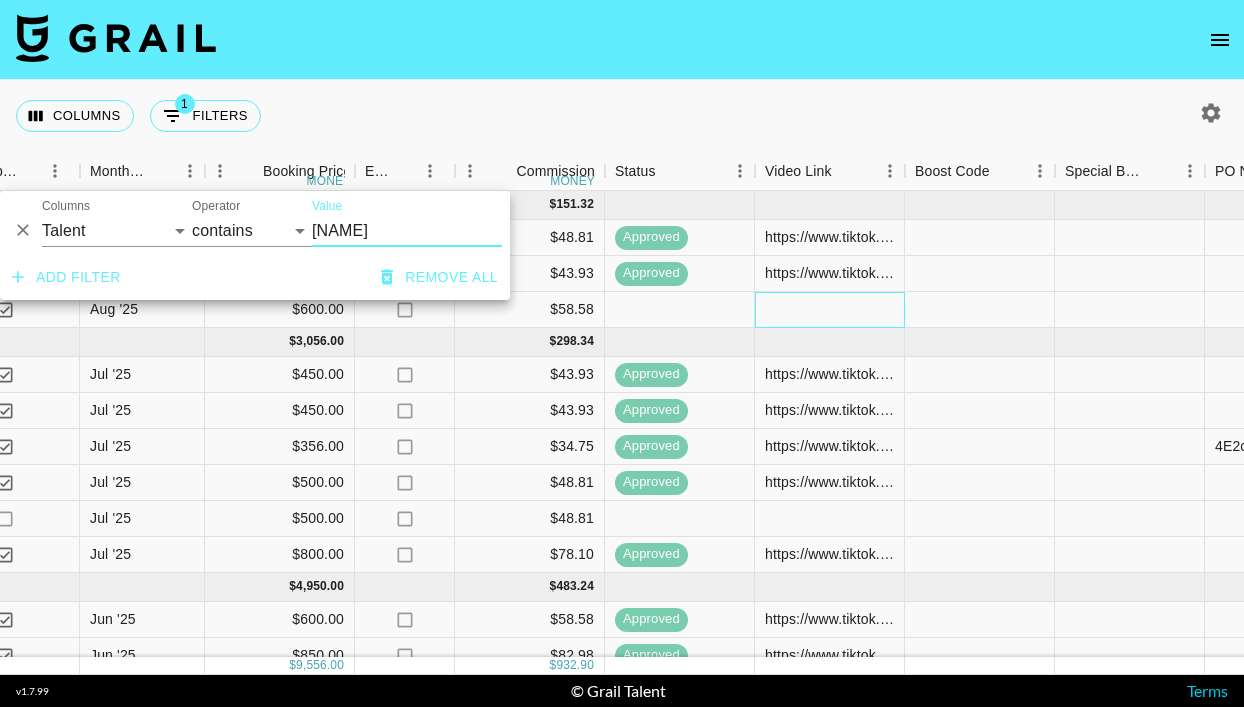 click at bounding box center (830, 310) 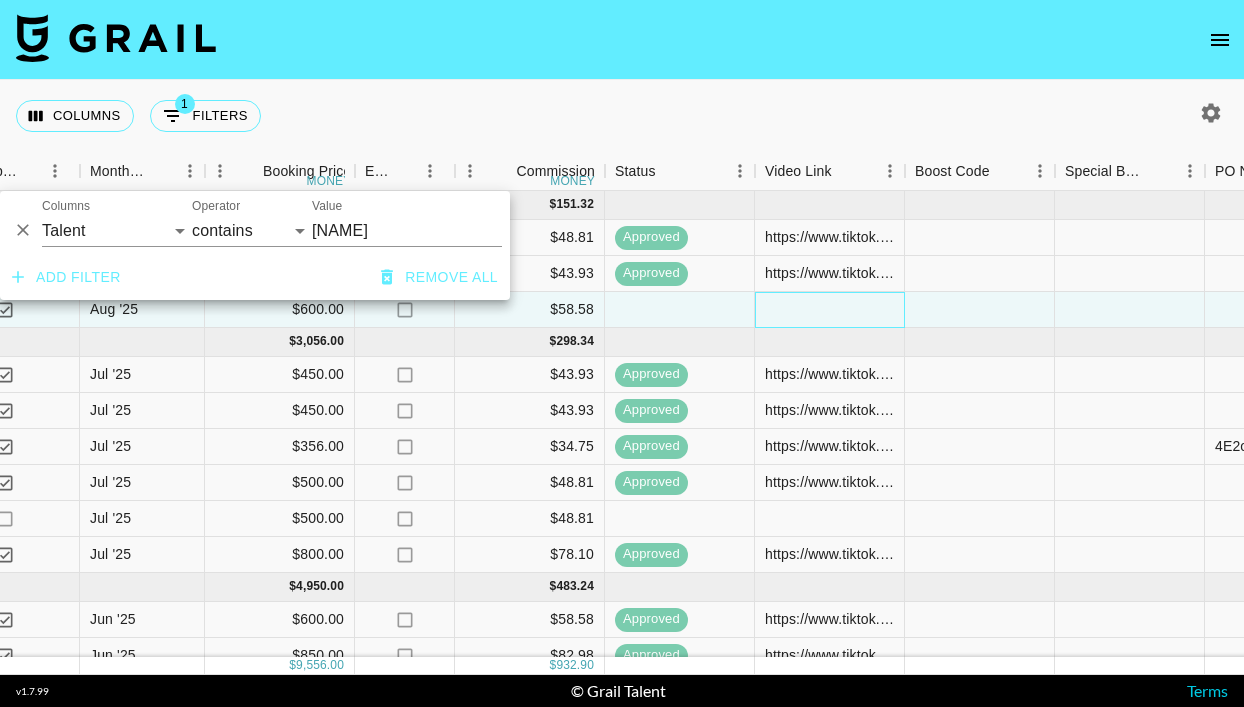 click at bounding box center (830, 310) 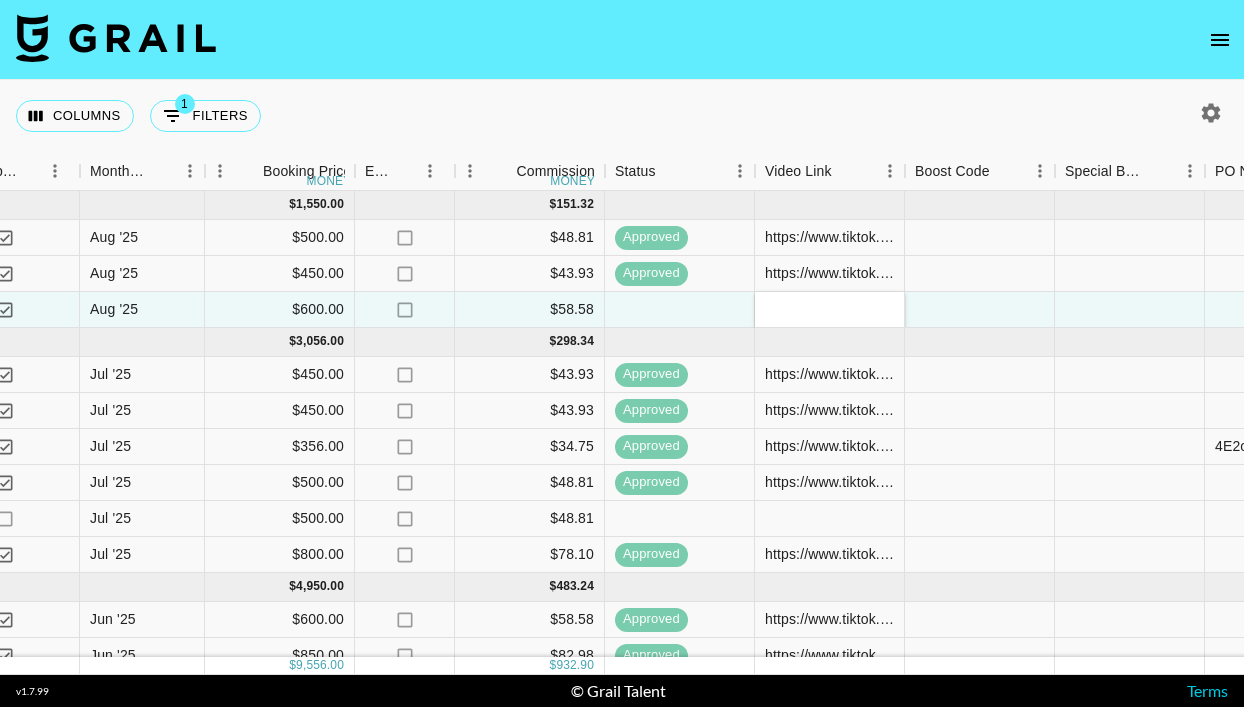 type on "https://www.tiktok.com/@maryamshai.kh/video/7535935964103871757?_t=ZT-8ygfVoSws1n&_r=1" 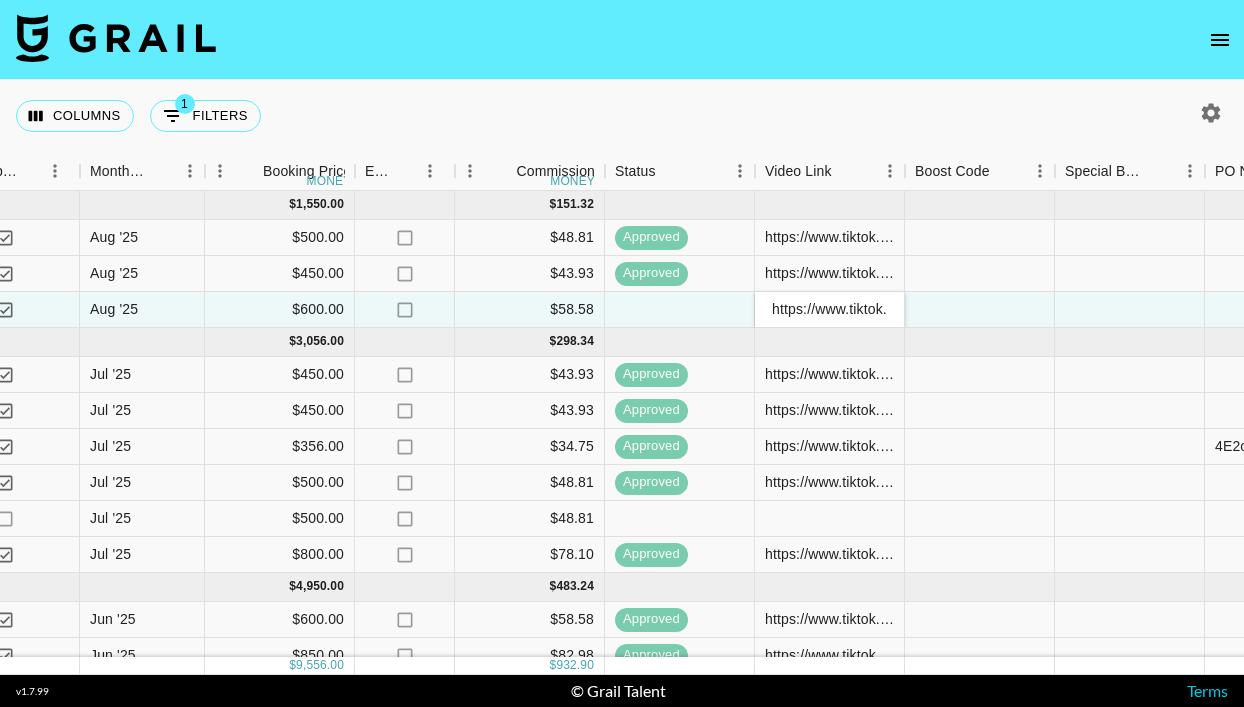 scroll, scrollTop: 0, scrollLeft: 509, axis: horizontal 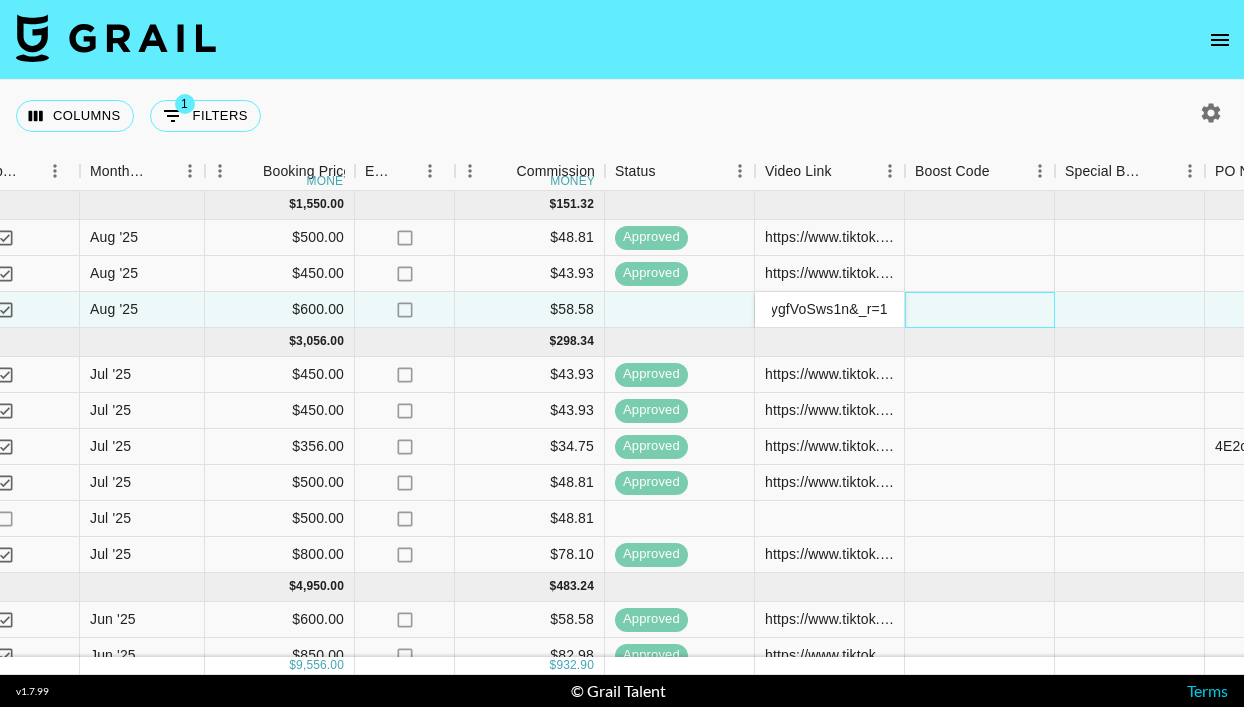 click at bounding box center (980, 310) 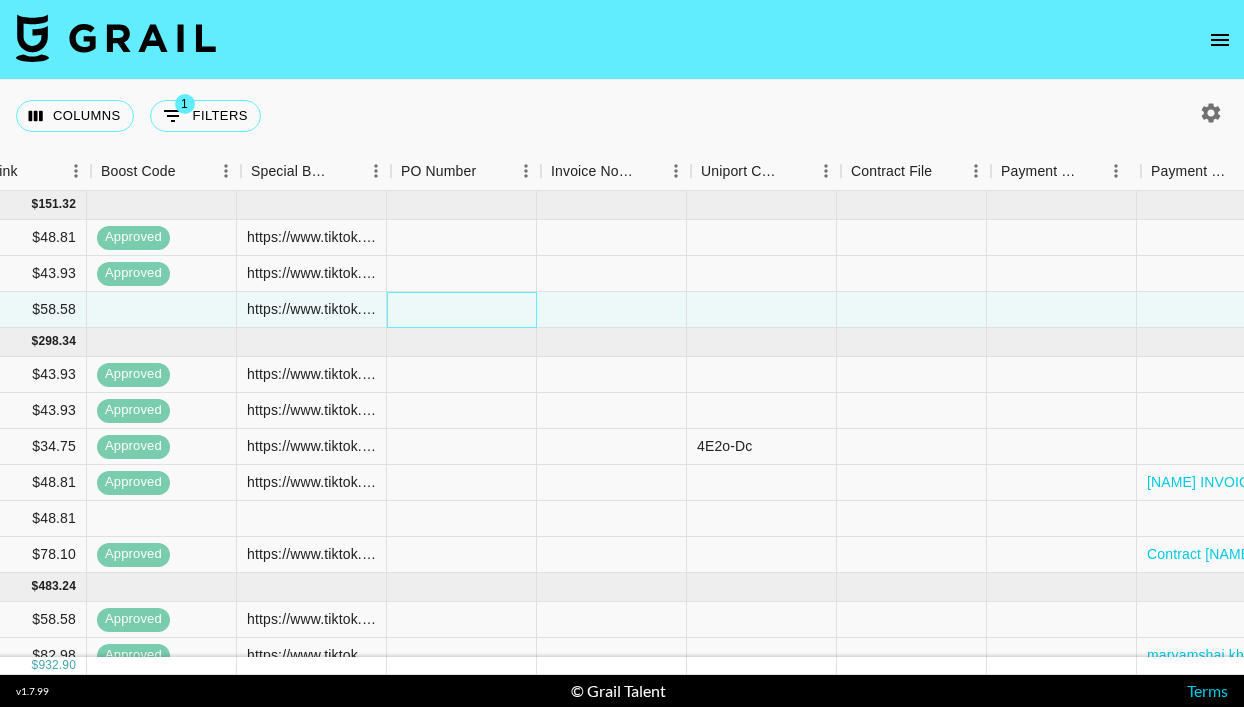 scroll, scrollTop: 0, scrollLeft: 2301, axis: horizontal 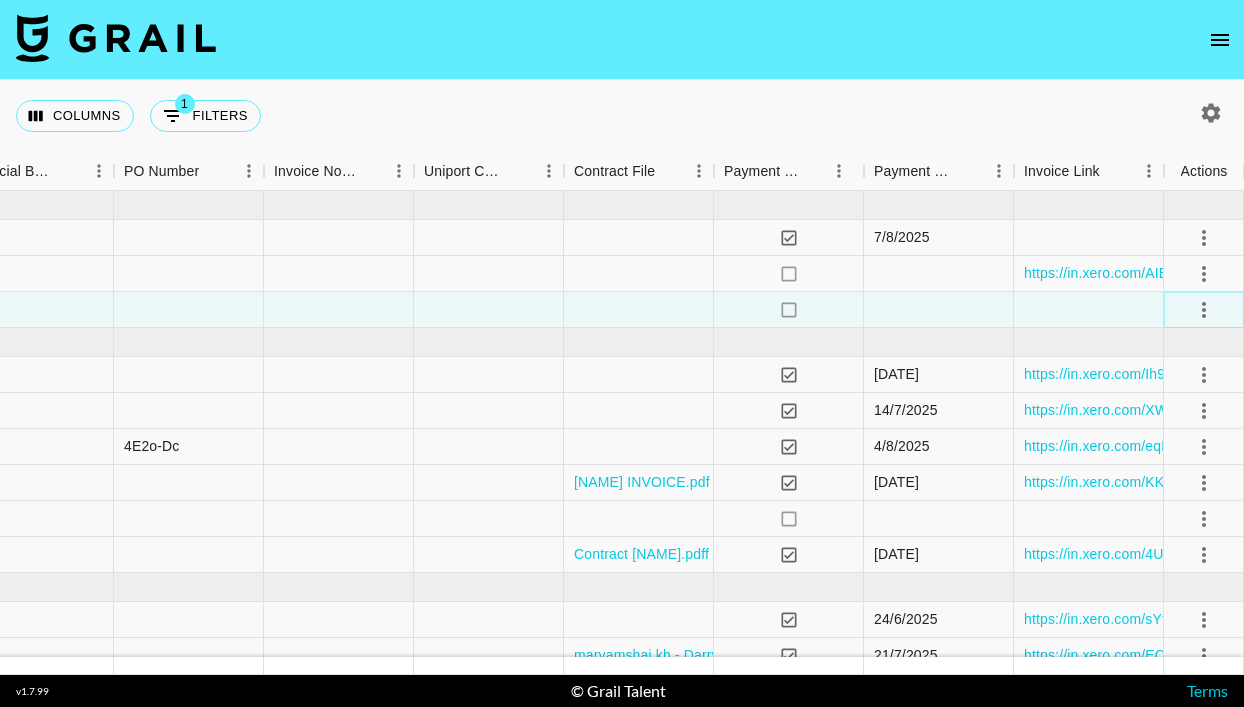 click 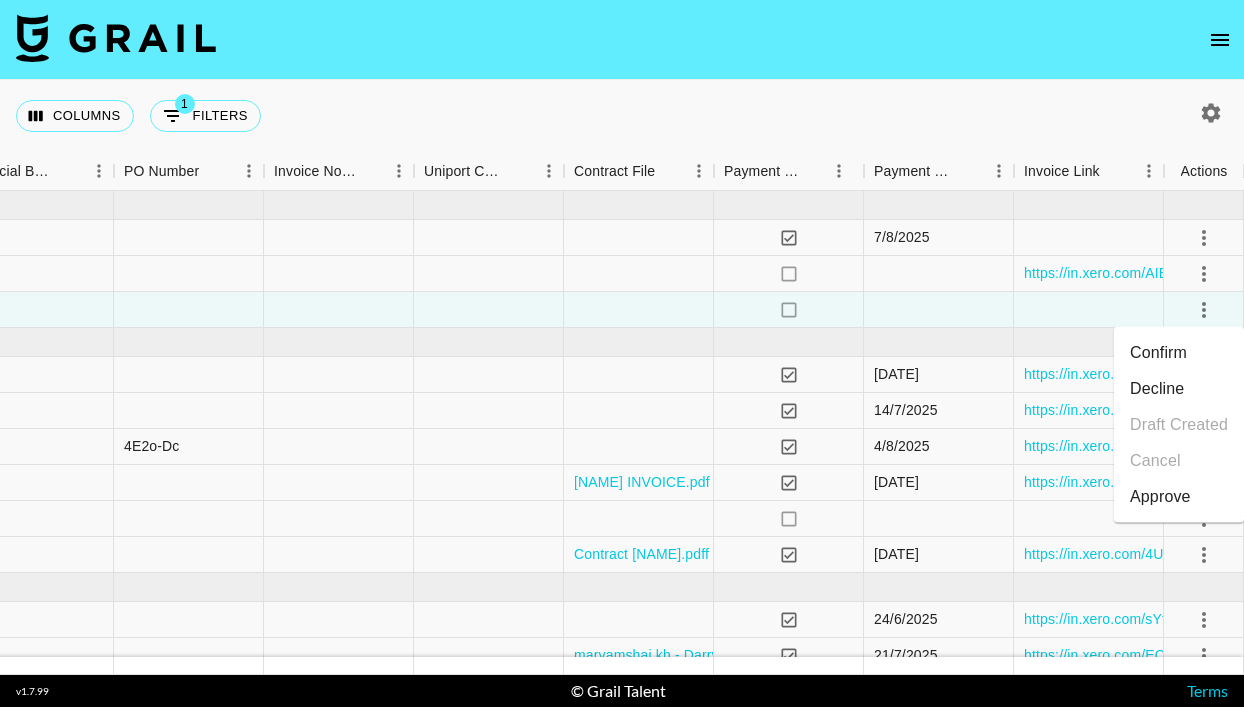 click on "Approve" at bounding box center (1160, 497) 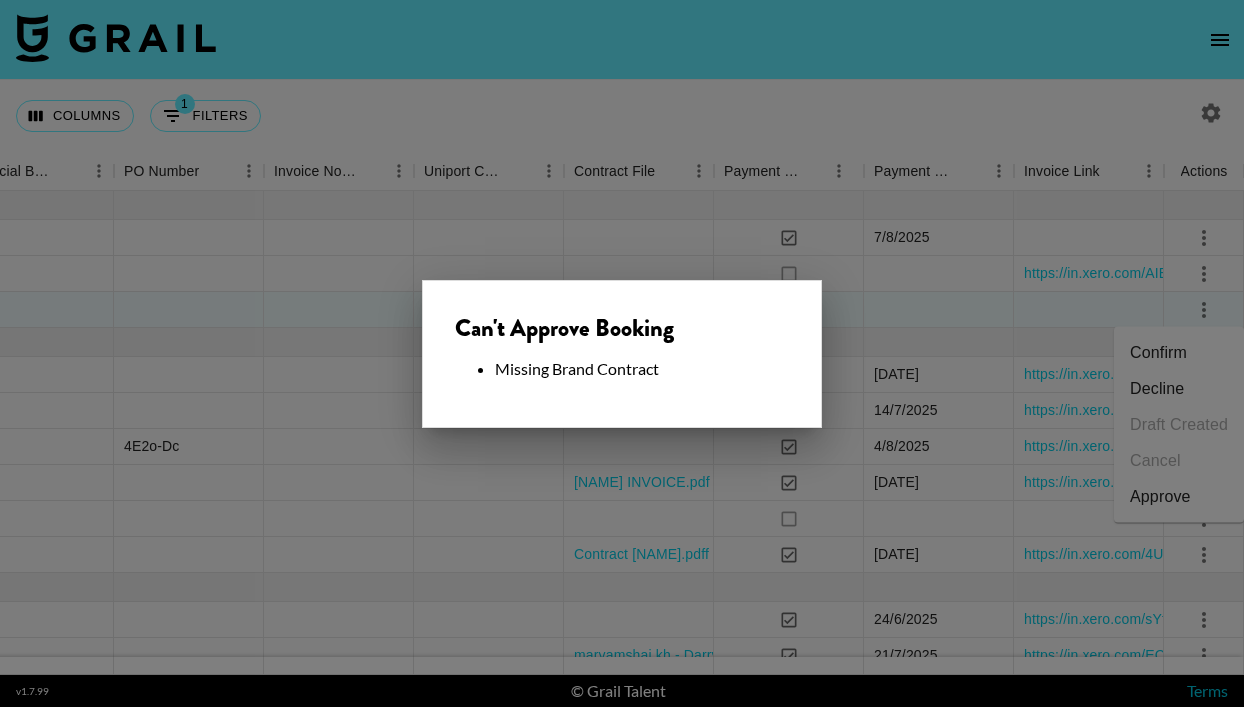 click on "Can't Approve Booking Missing Brand Contract" at bounding box center [622, 354] 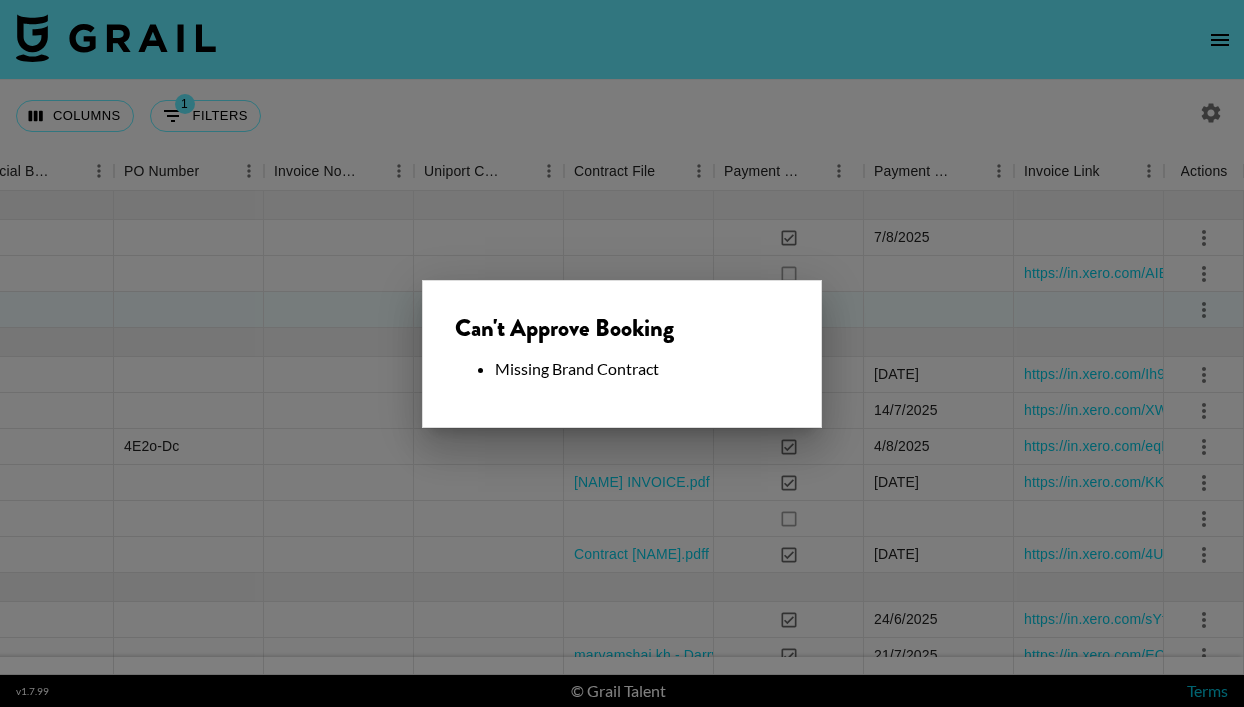 click at bounding box center [622, 353] 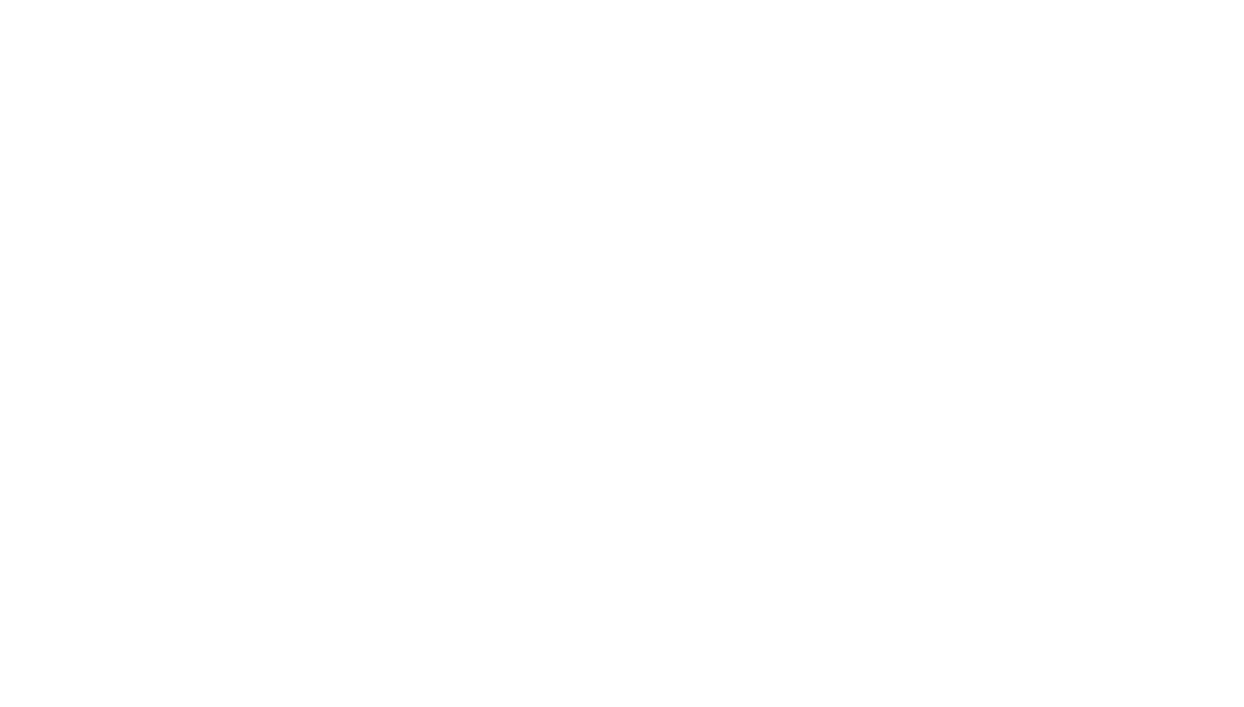 scroll, scrollTop: 0, scrollLeft: 0, axis: both 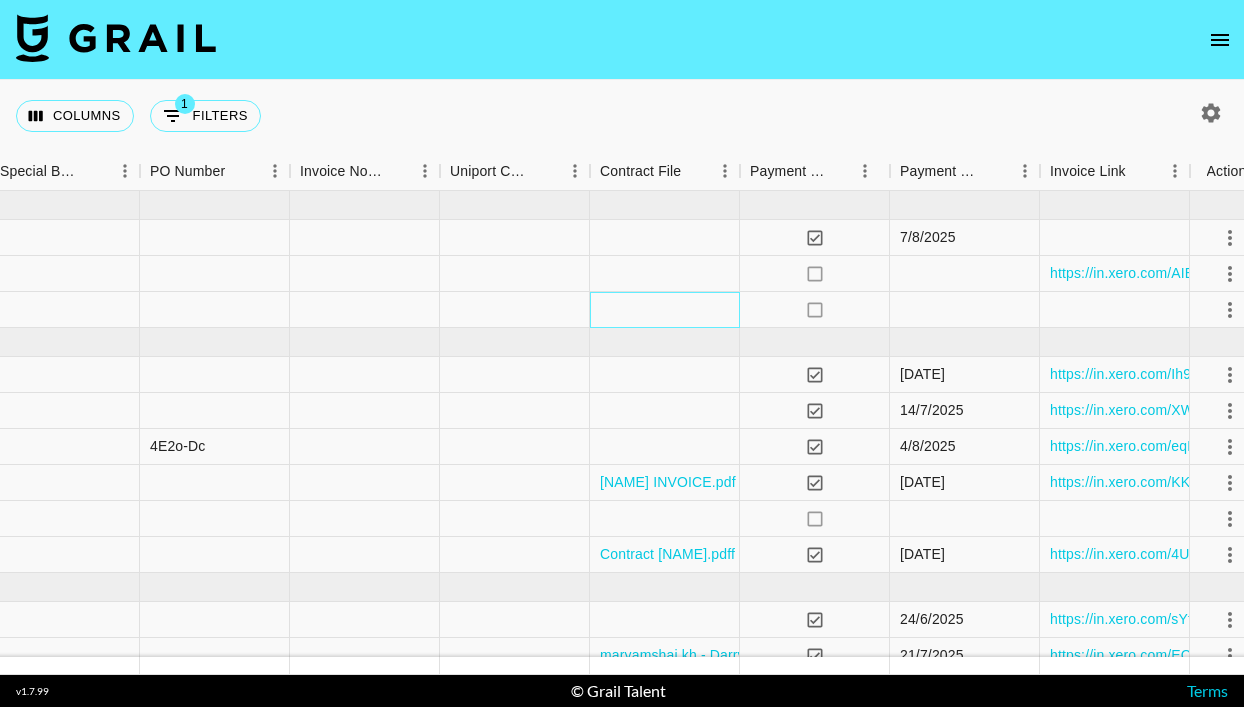 click at bounding box center [665, 310] 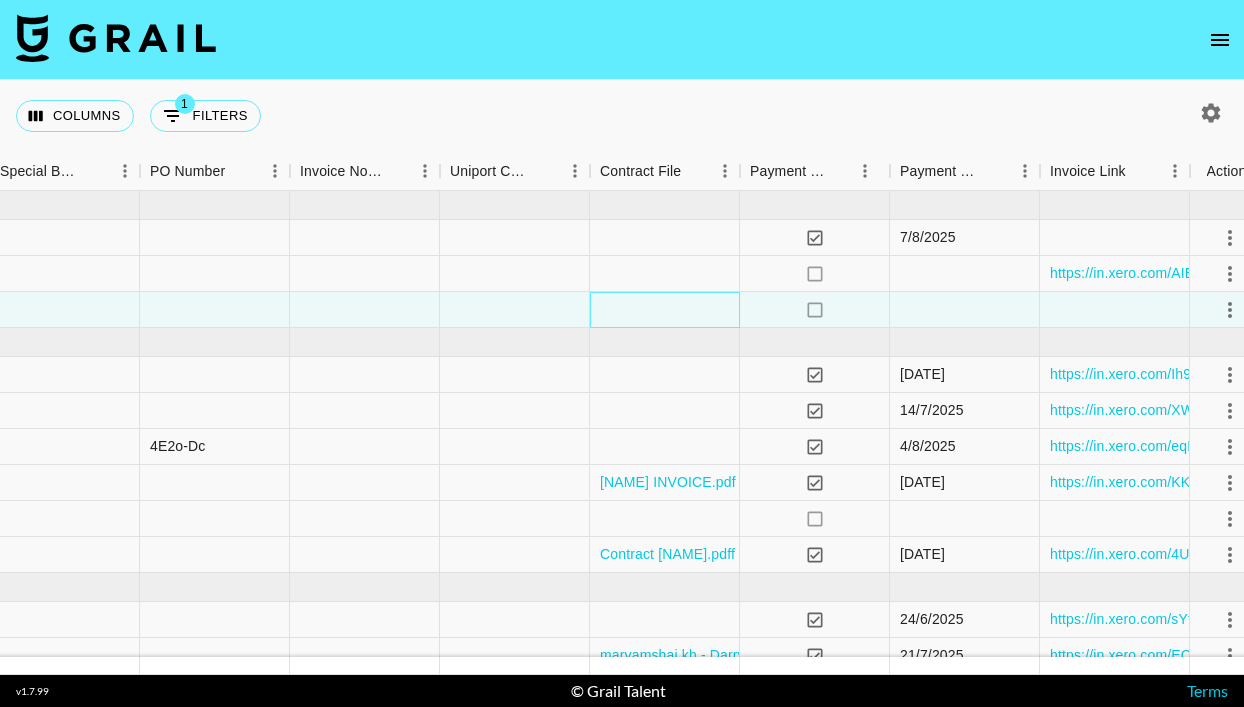 click at bounding box center (665, 310) 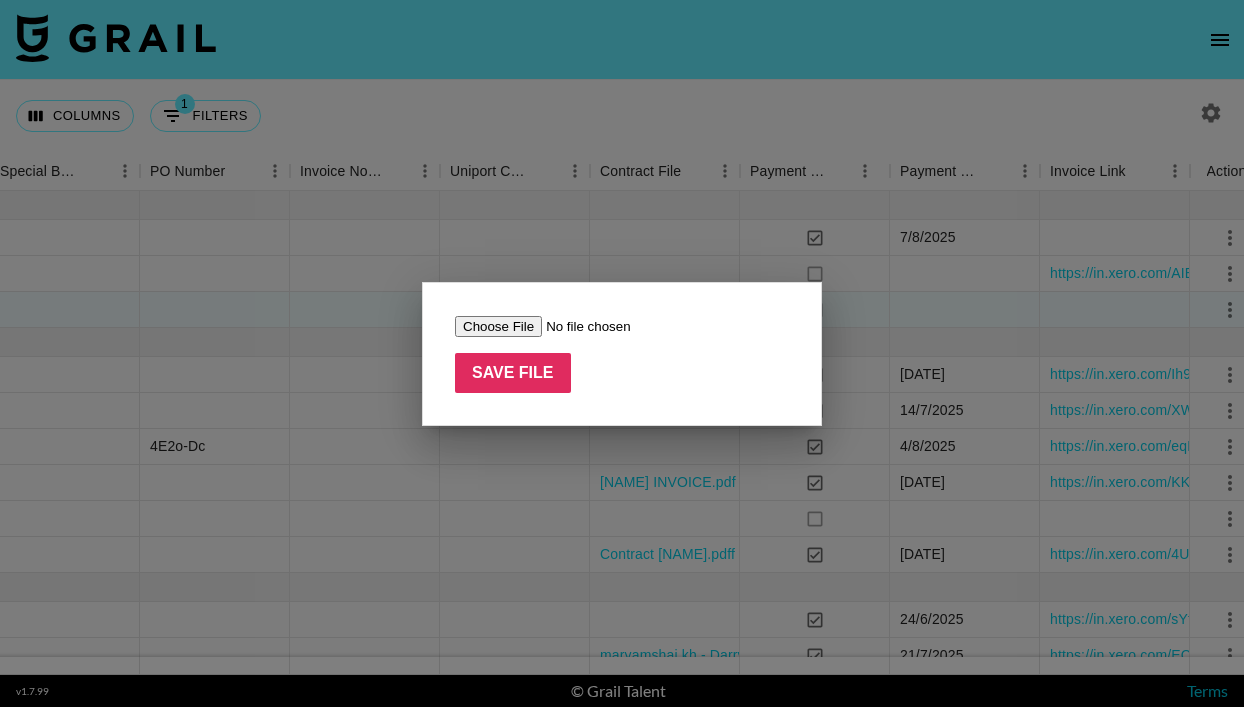 click at bounding box center (581, 326) 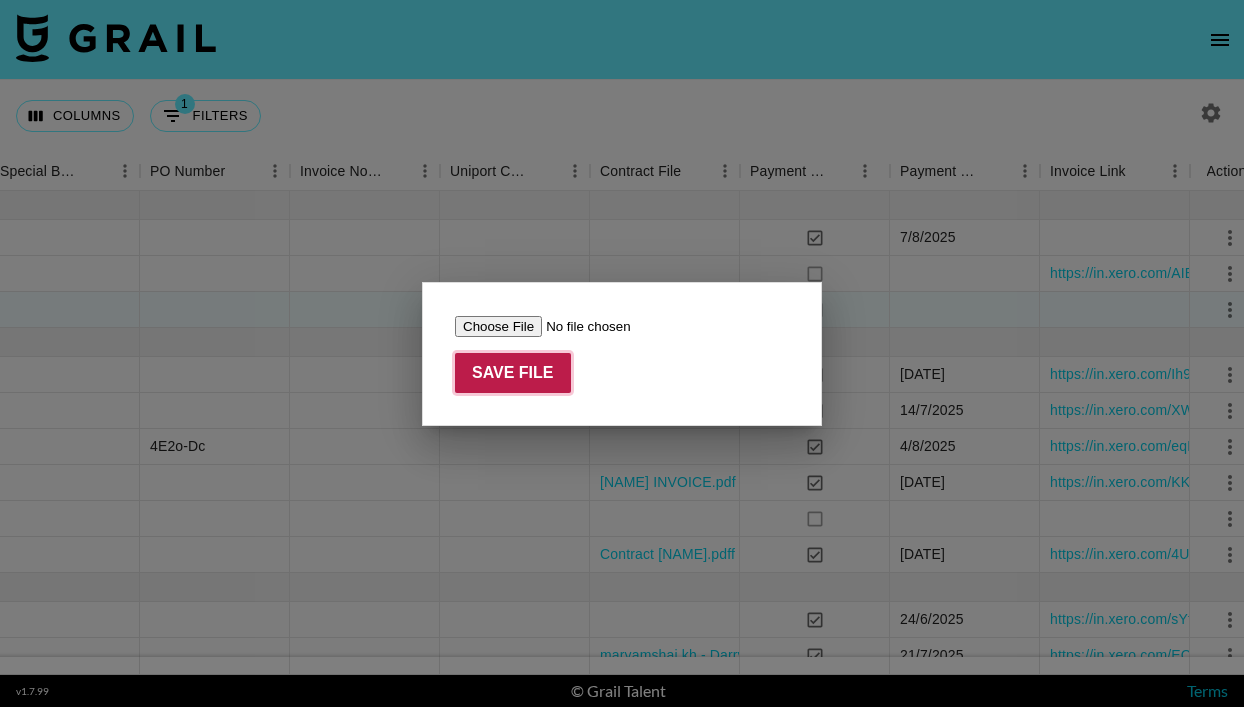 click on "Save File" at bounding box center [513, 373] 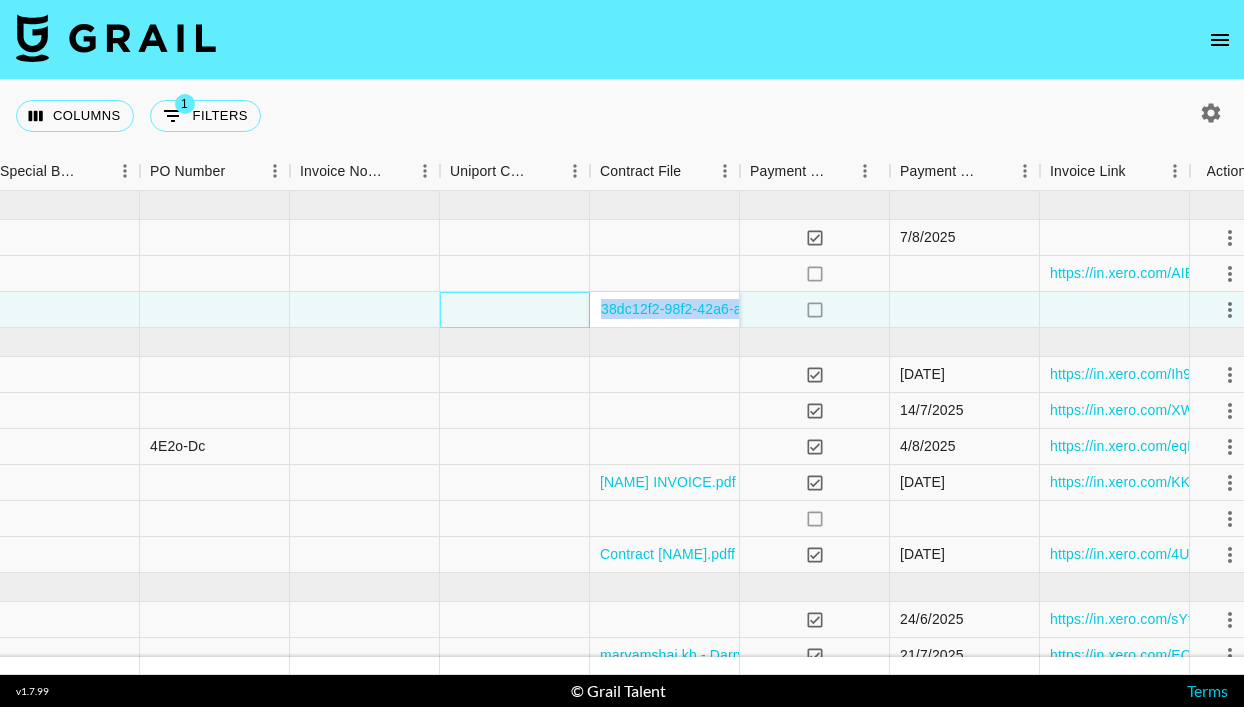 click at bounding box center [515, 310] 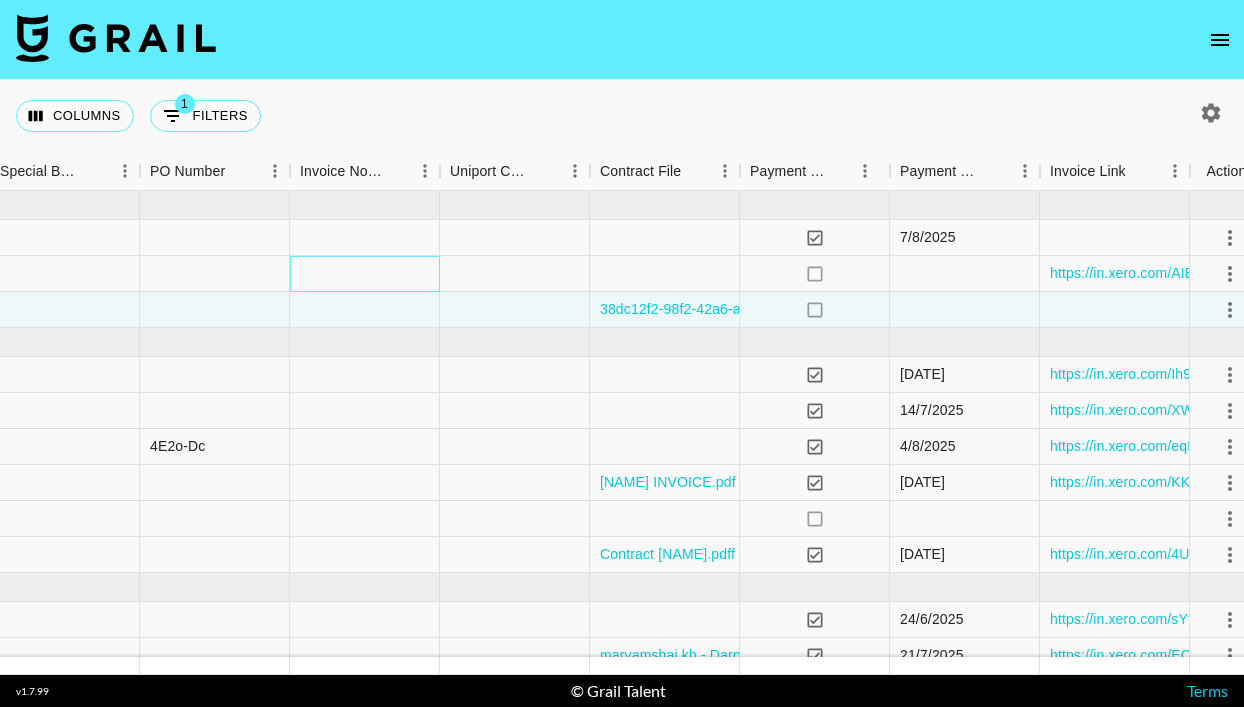 click at bounding box center [365, 274] 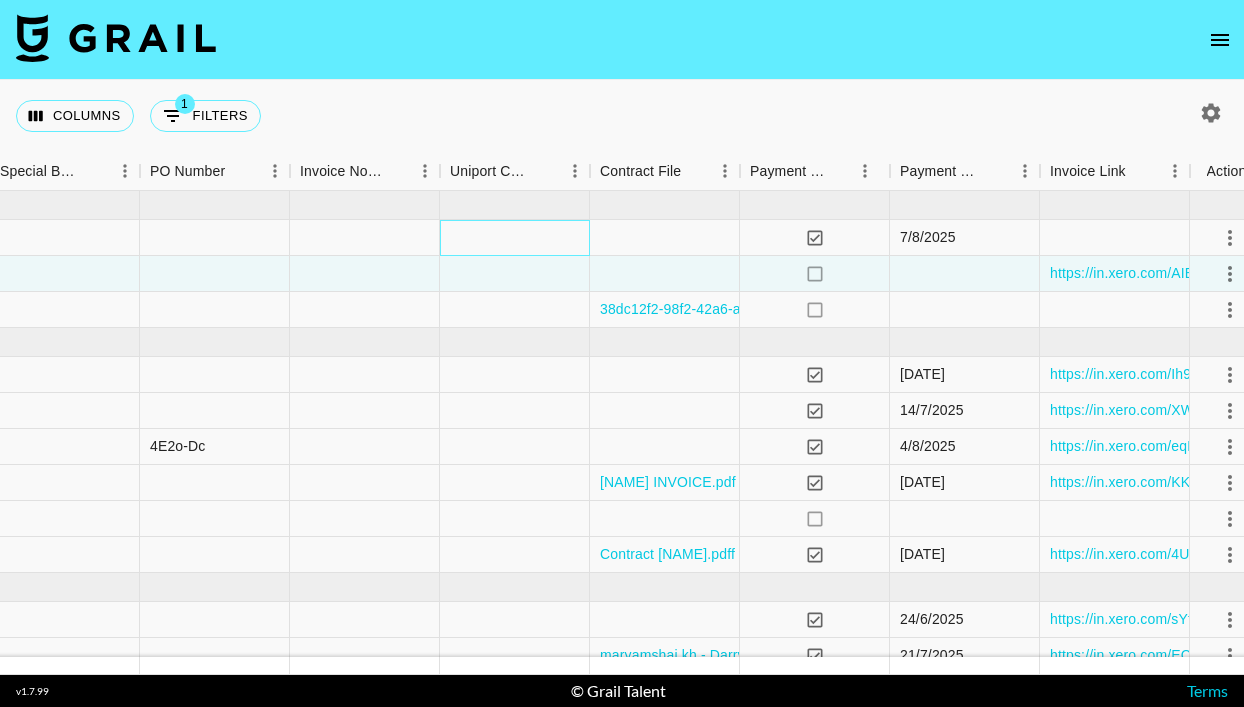 click at bounding box center [515, 238] 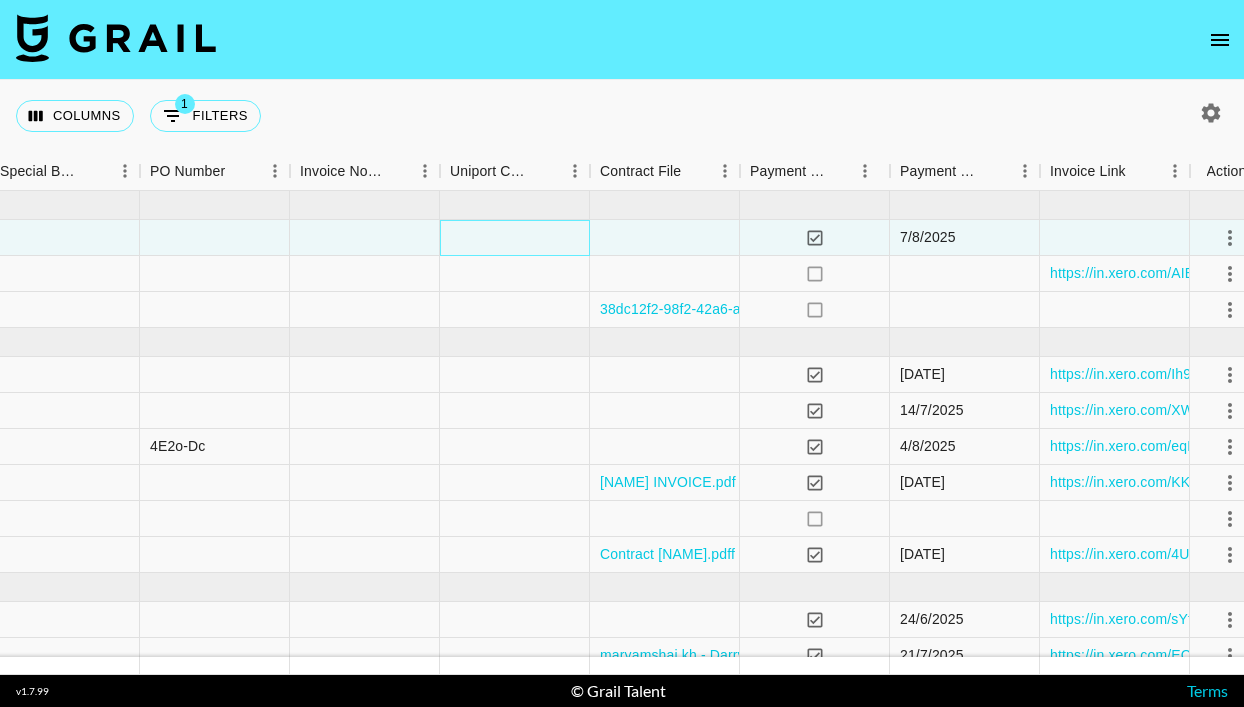 scroll, scrollTop: 0, scrollLeft: 2301, axis: horizontal 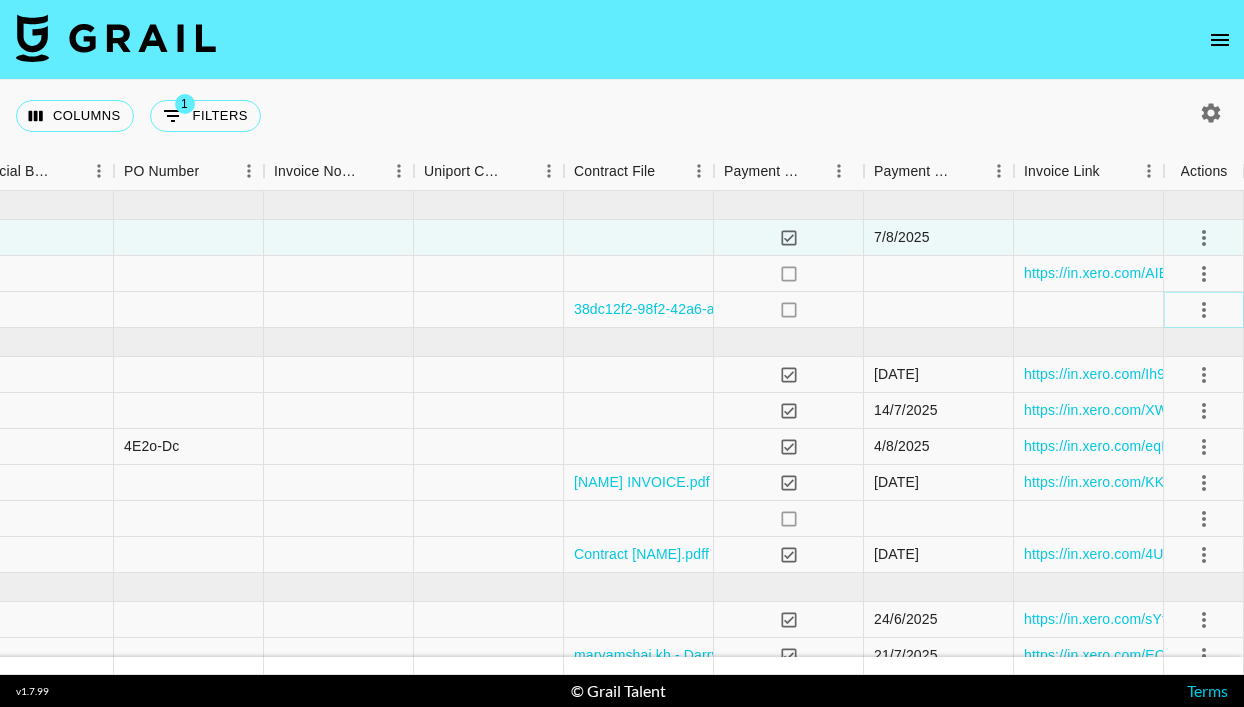 click 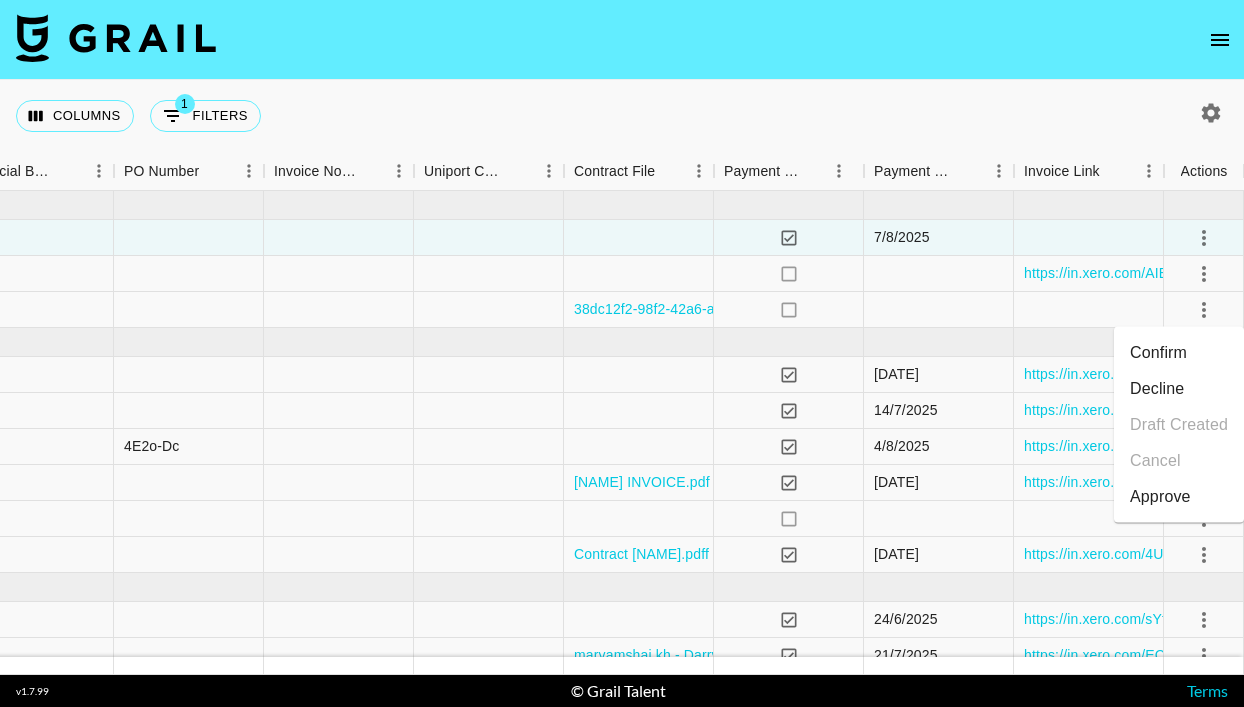 click on "Approve" at bounding box center (1160, 497) 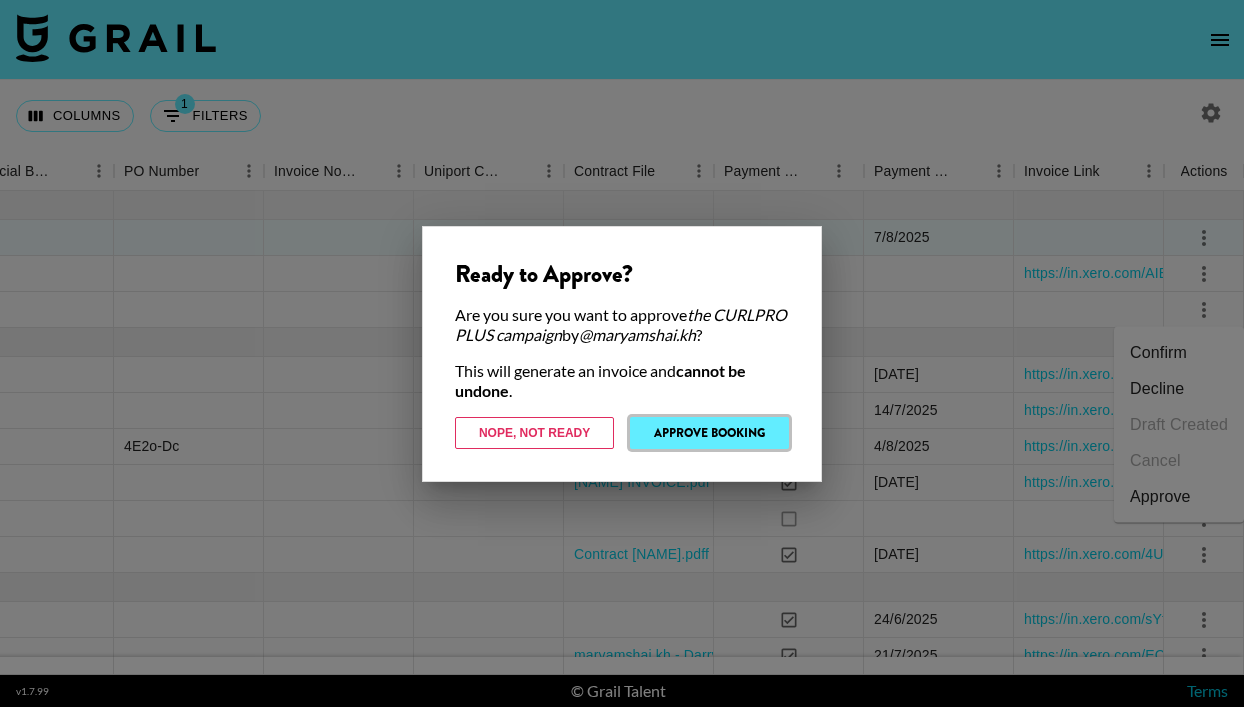 click on "Approve Booking" at bounding box center (709, 433) 